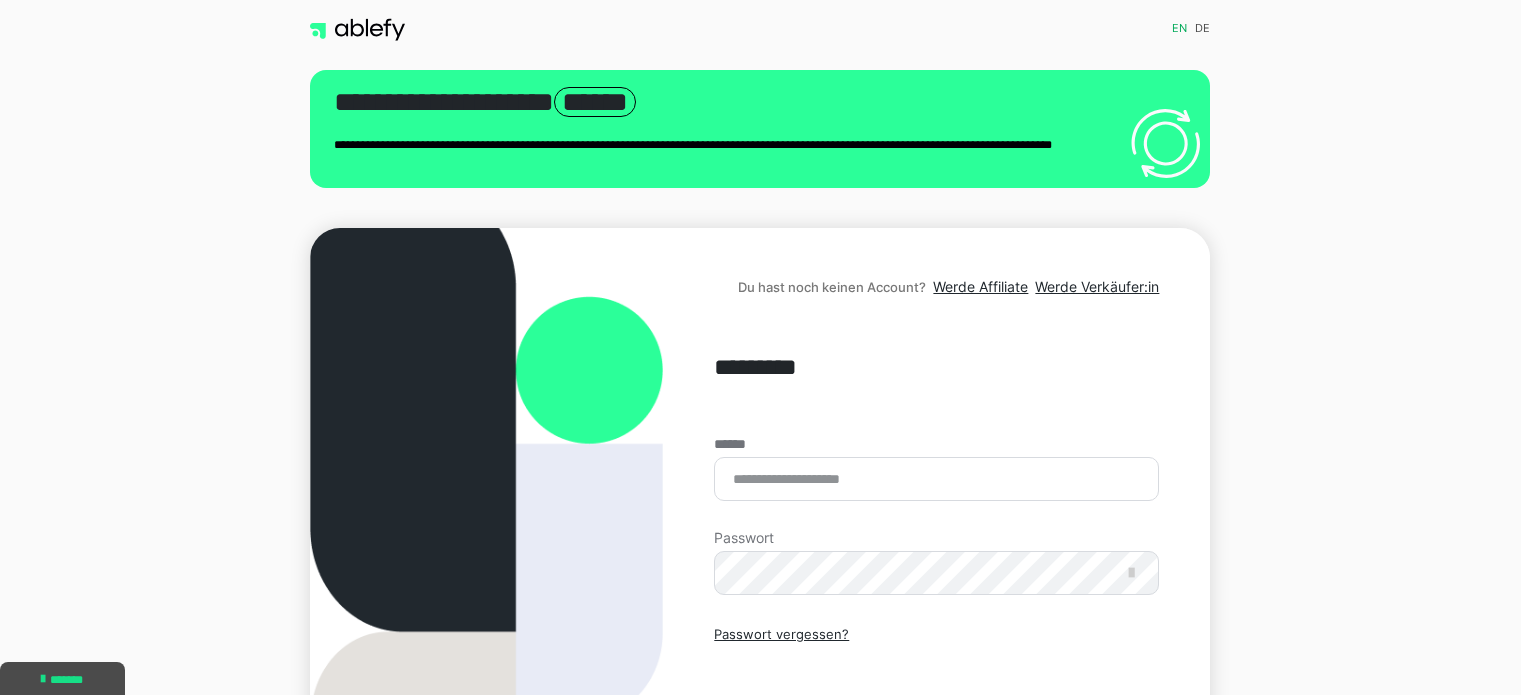 scroll, scrollTop: 0, scrollLeft: 0, axis: both 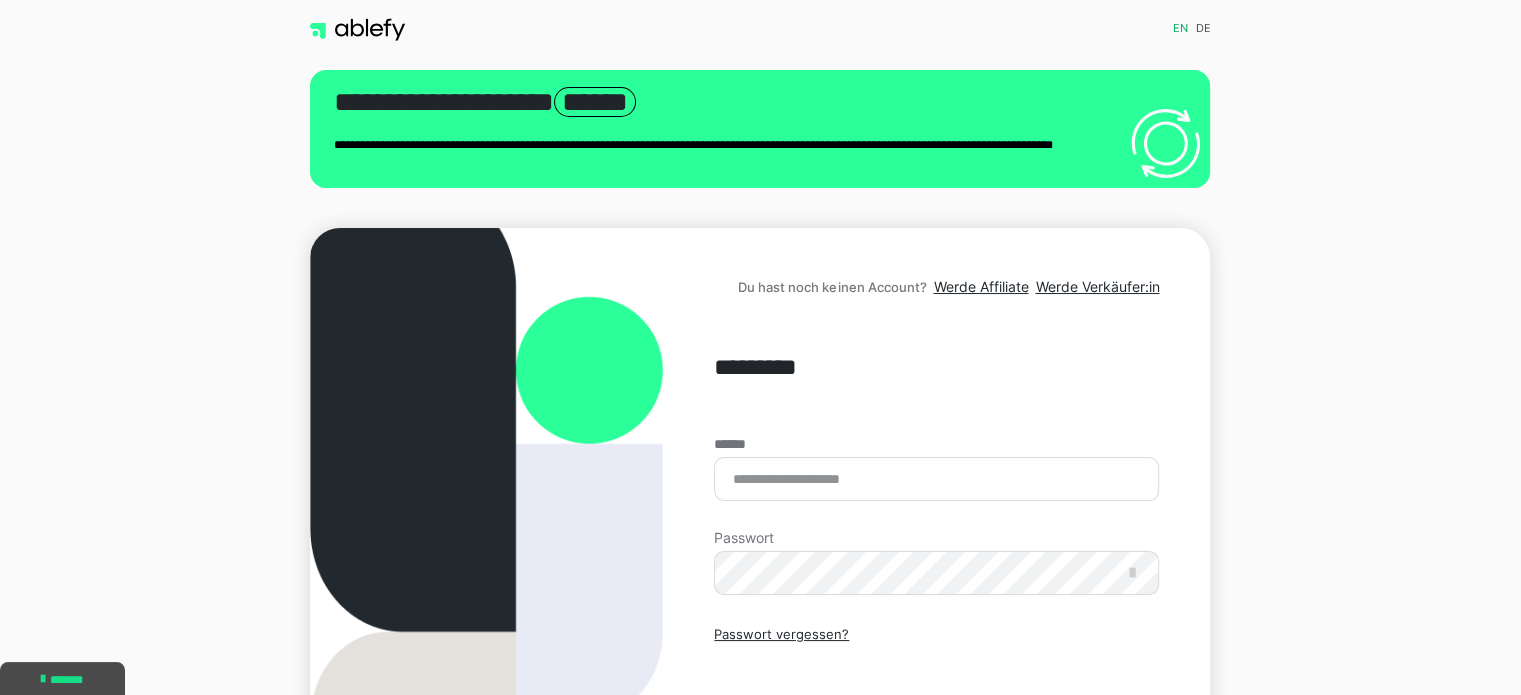 type on "**********" 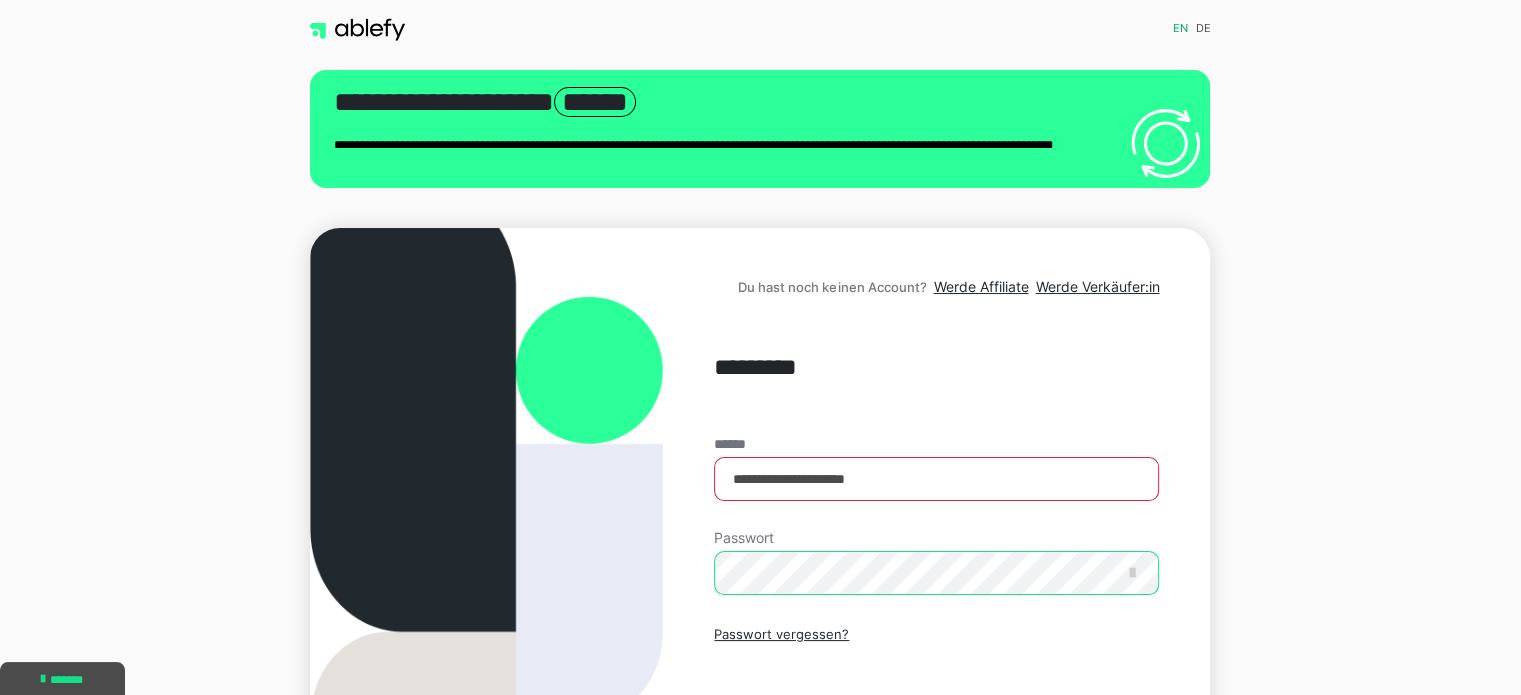 click on "Einloggen" at bounding box center (936, 720) 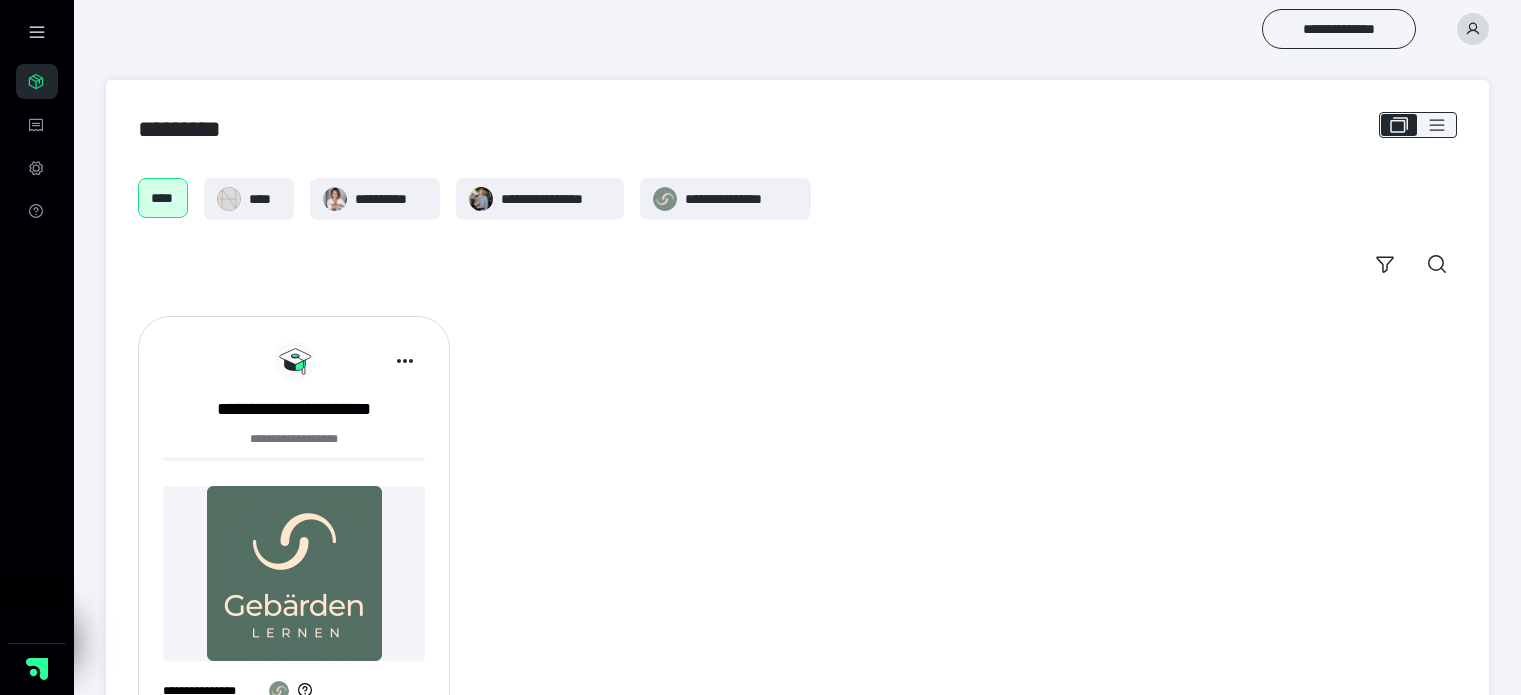 scroll, scrollTop: 0, scrollLeft: 0, axis: both 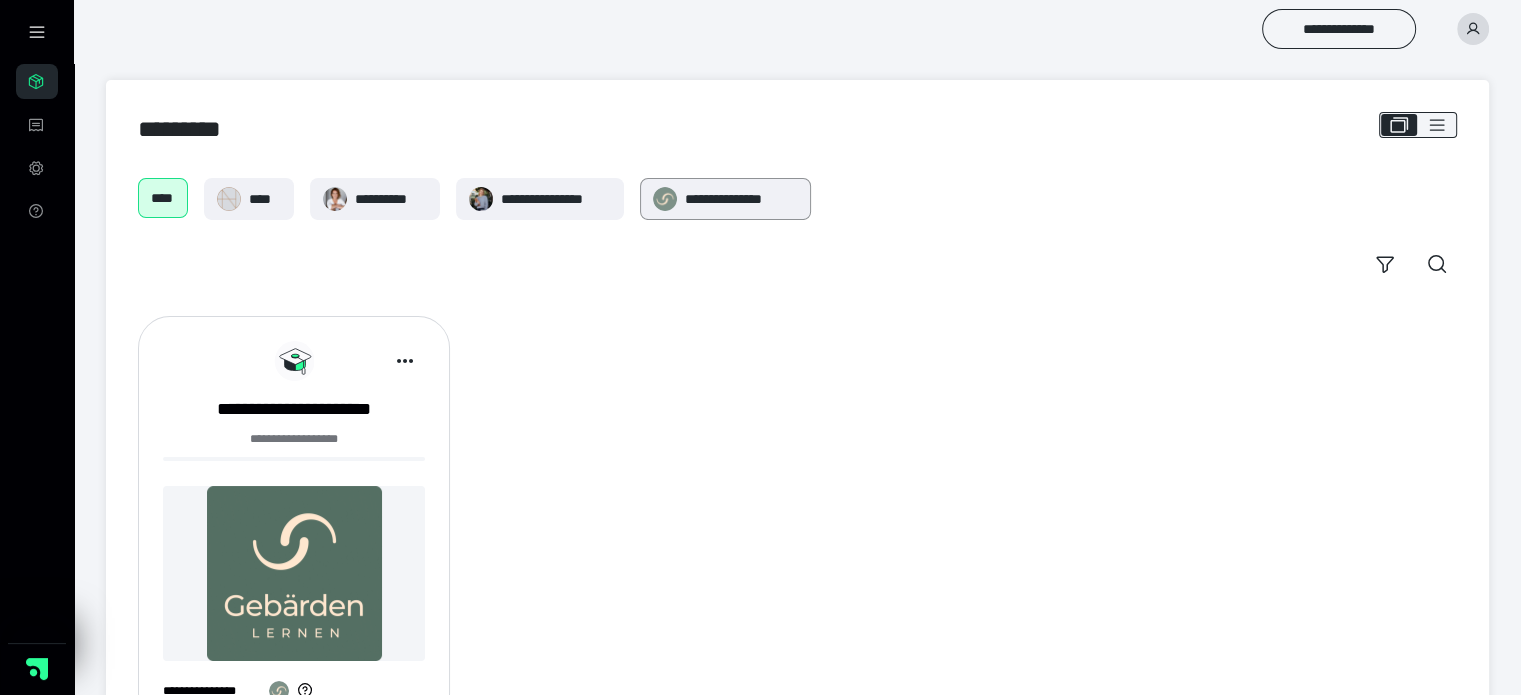 click on "**********" at bounding box center (725, 199) 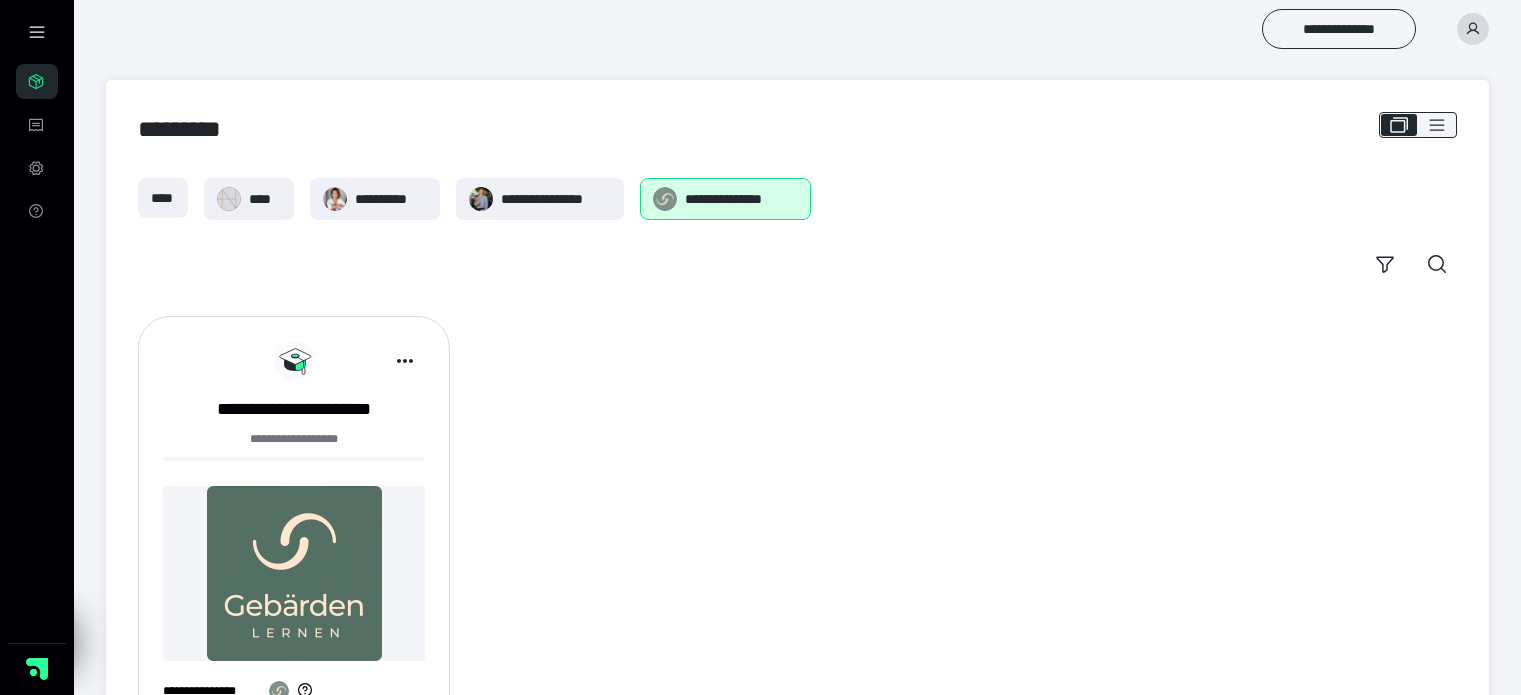 scroll, scrollTop: 0, scrollLeft: 0, axis: both 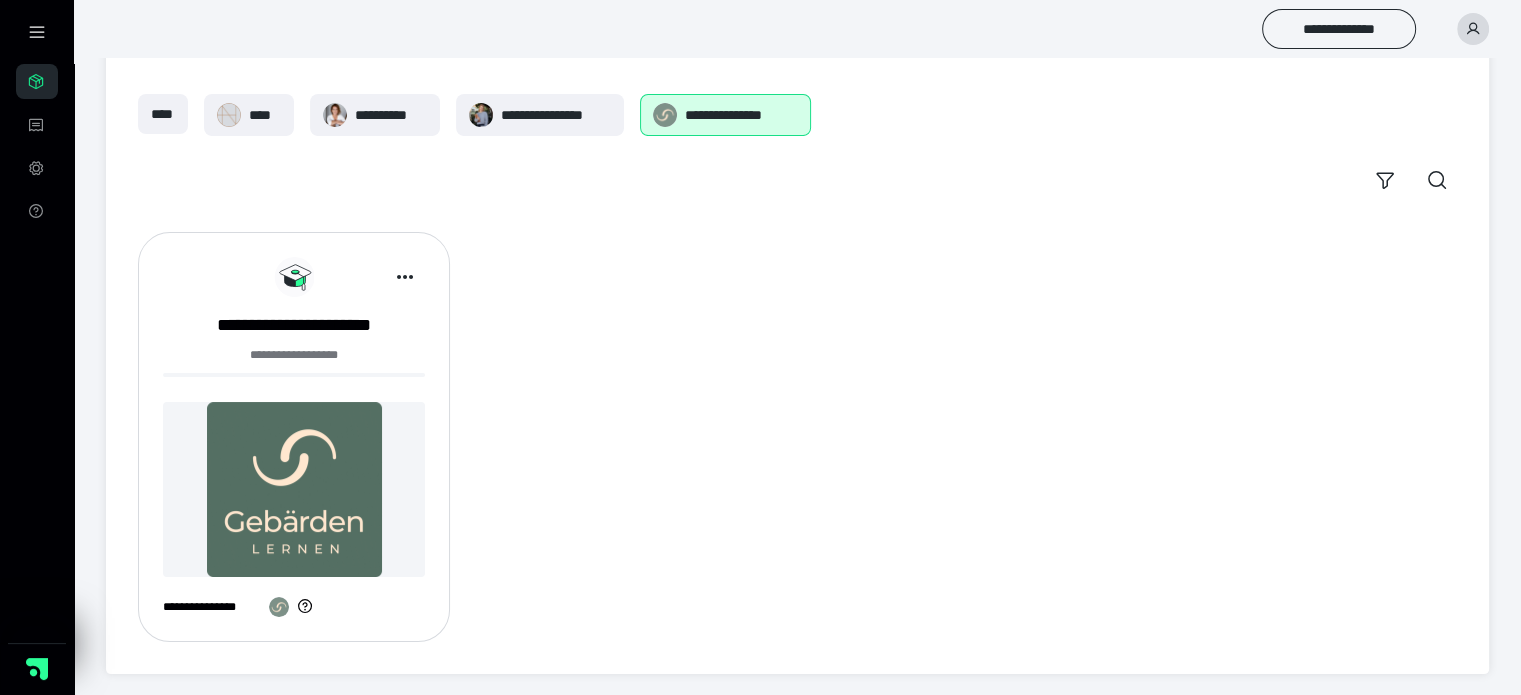 click at bounding box center [294, 489] 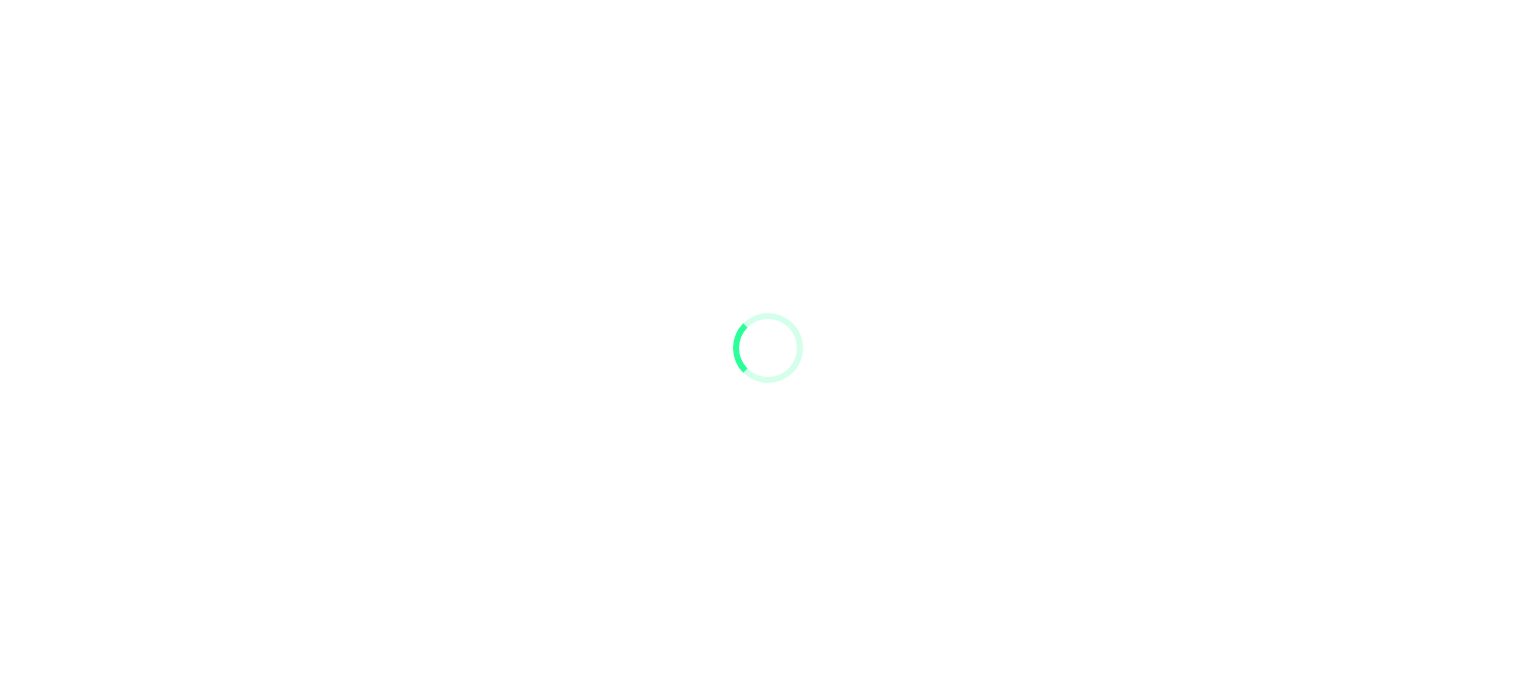 scroll, scrollTop: 0, scrollLeft: 0, axis: both 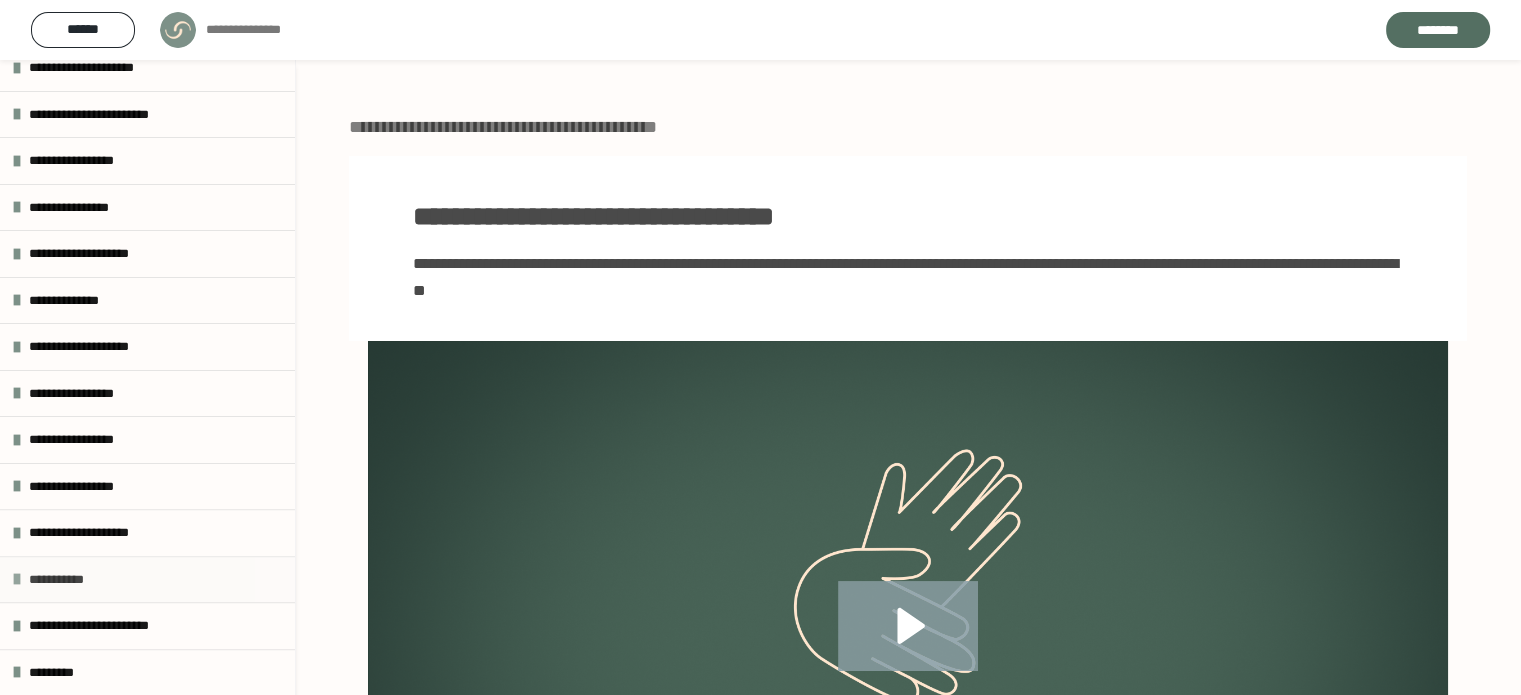 click on "**********" at bounding box center (63, 580) 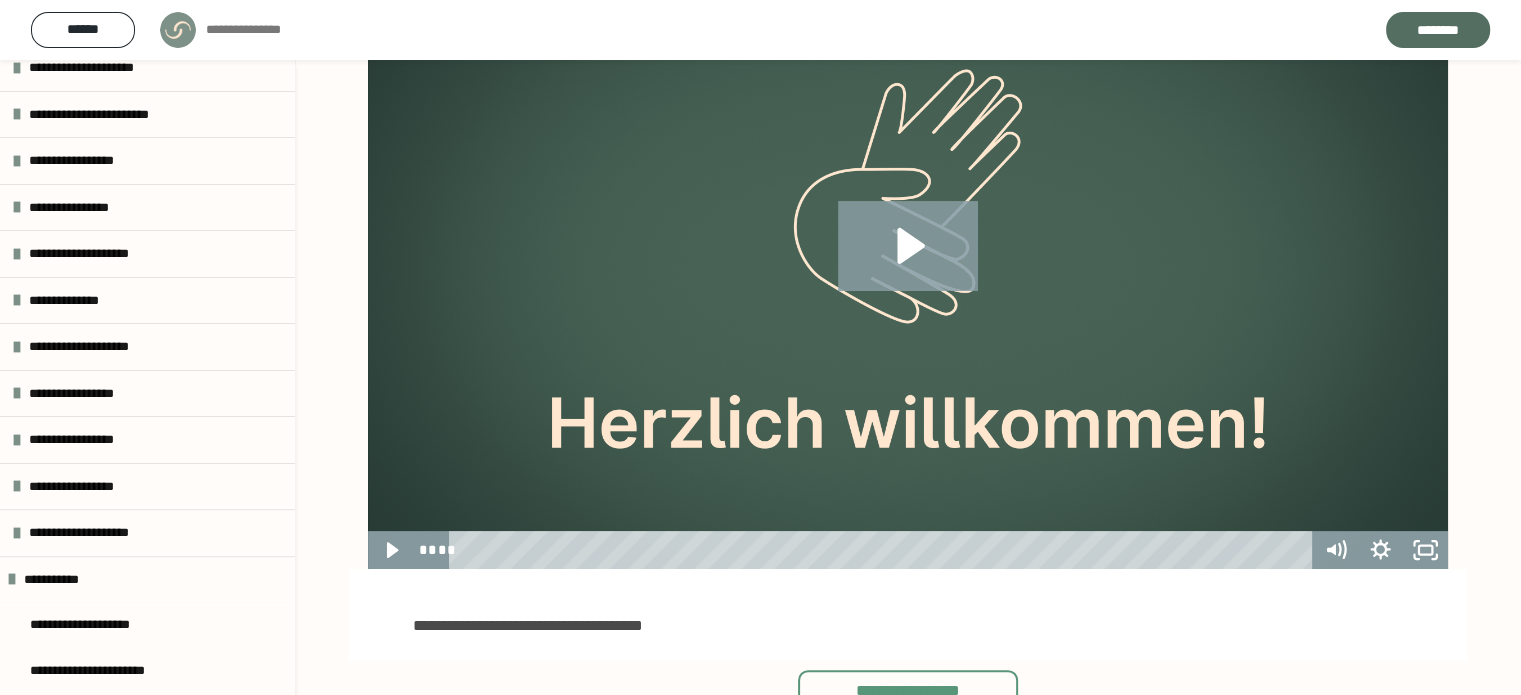 scroll, scrollTop: 380, scrollLeft: 0, axis: vertical 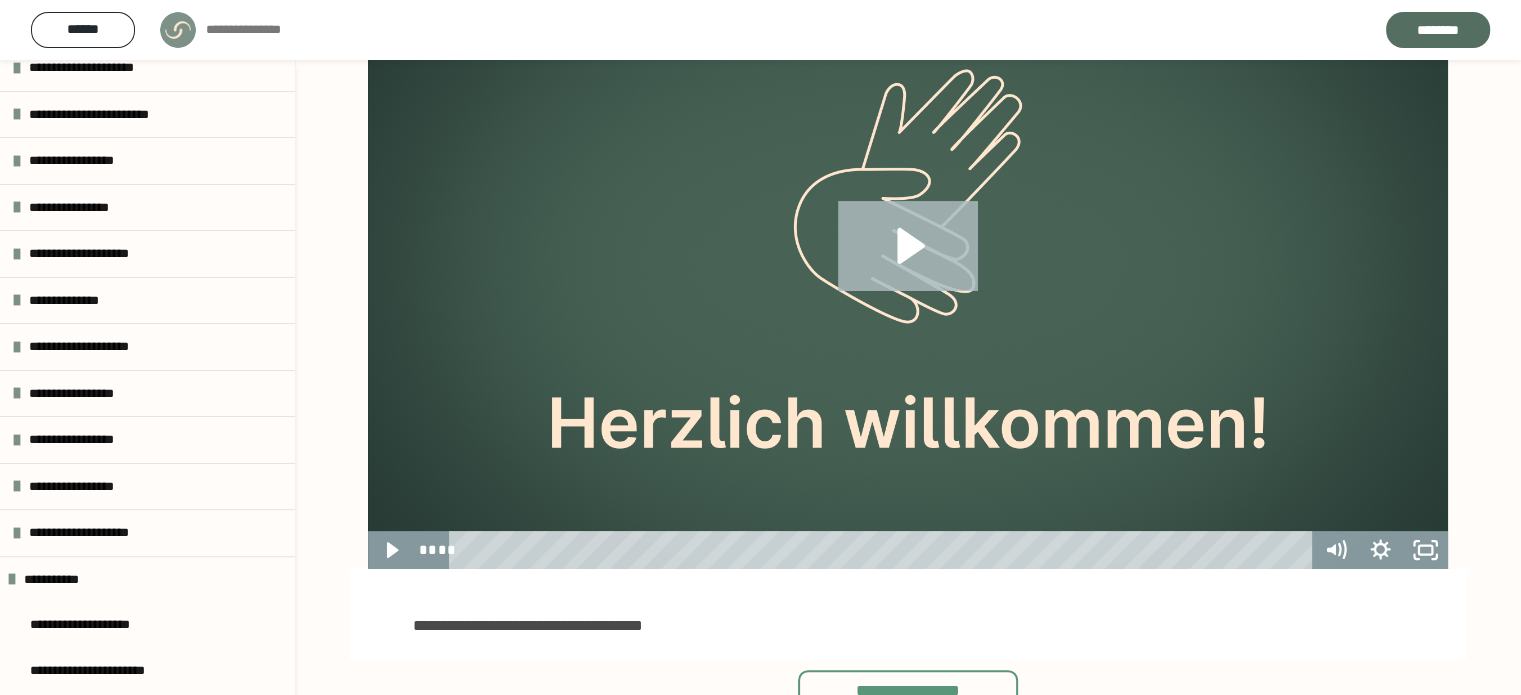 click 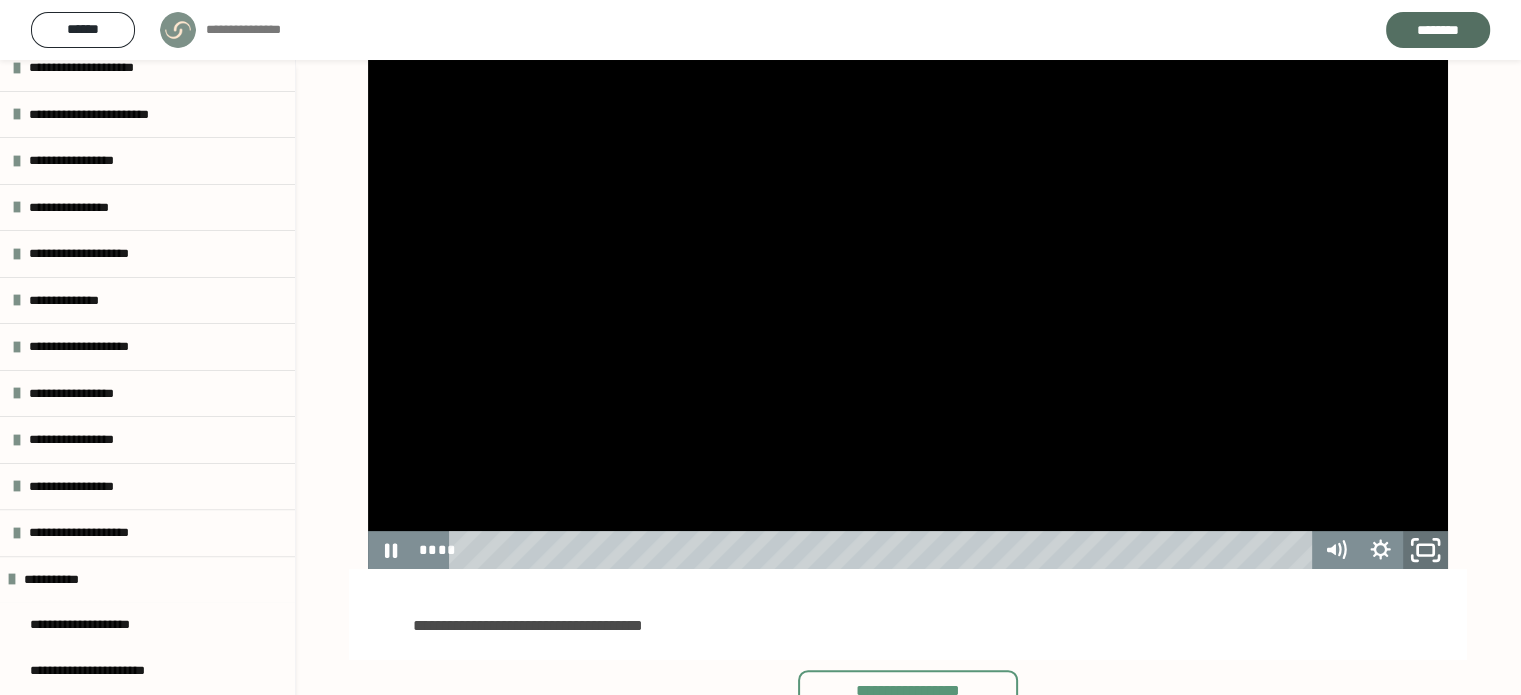 click 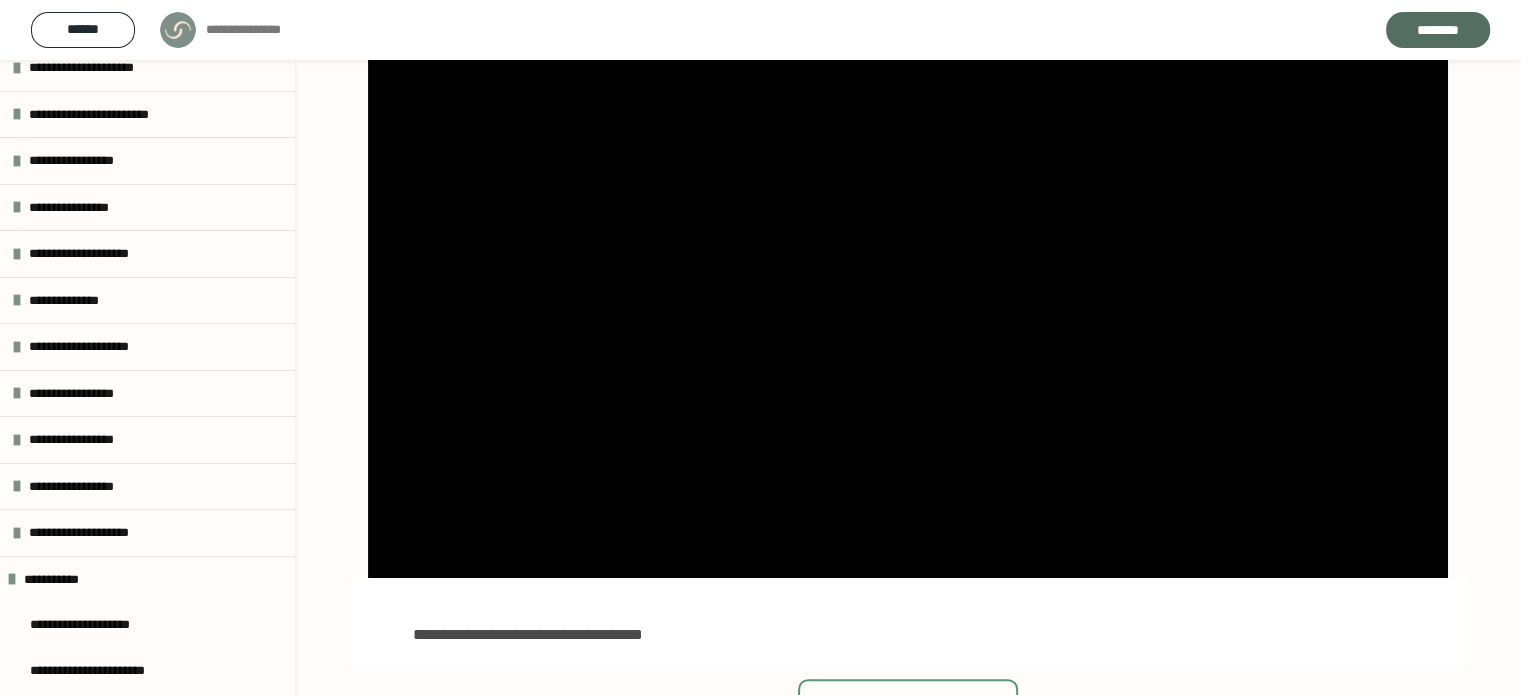 scroll, scrollTop: 368, scrollLeft: 0, axis: vertical 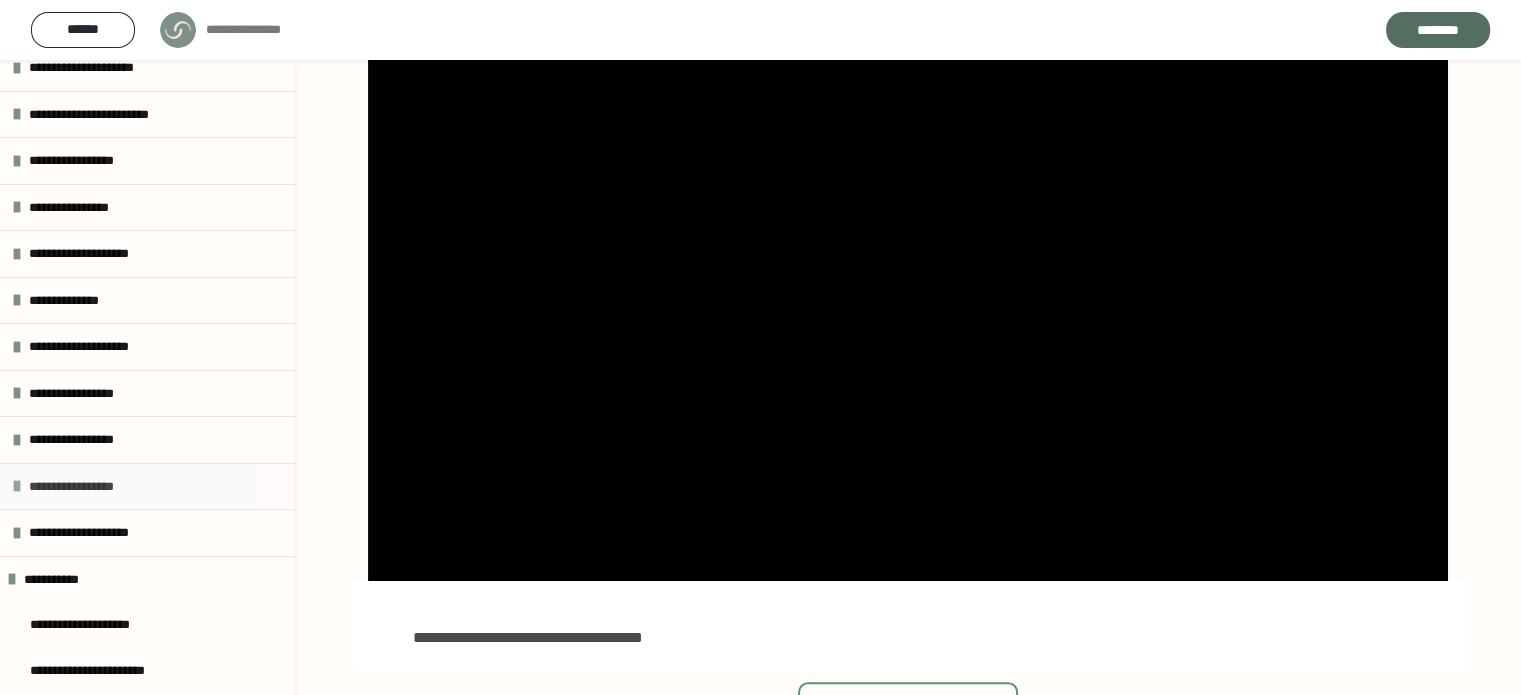 click on "**********" at bounding box center [147, 486] 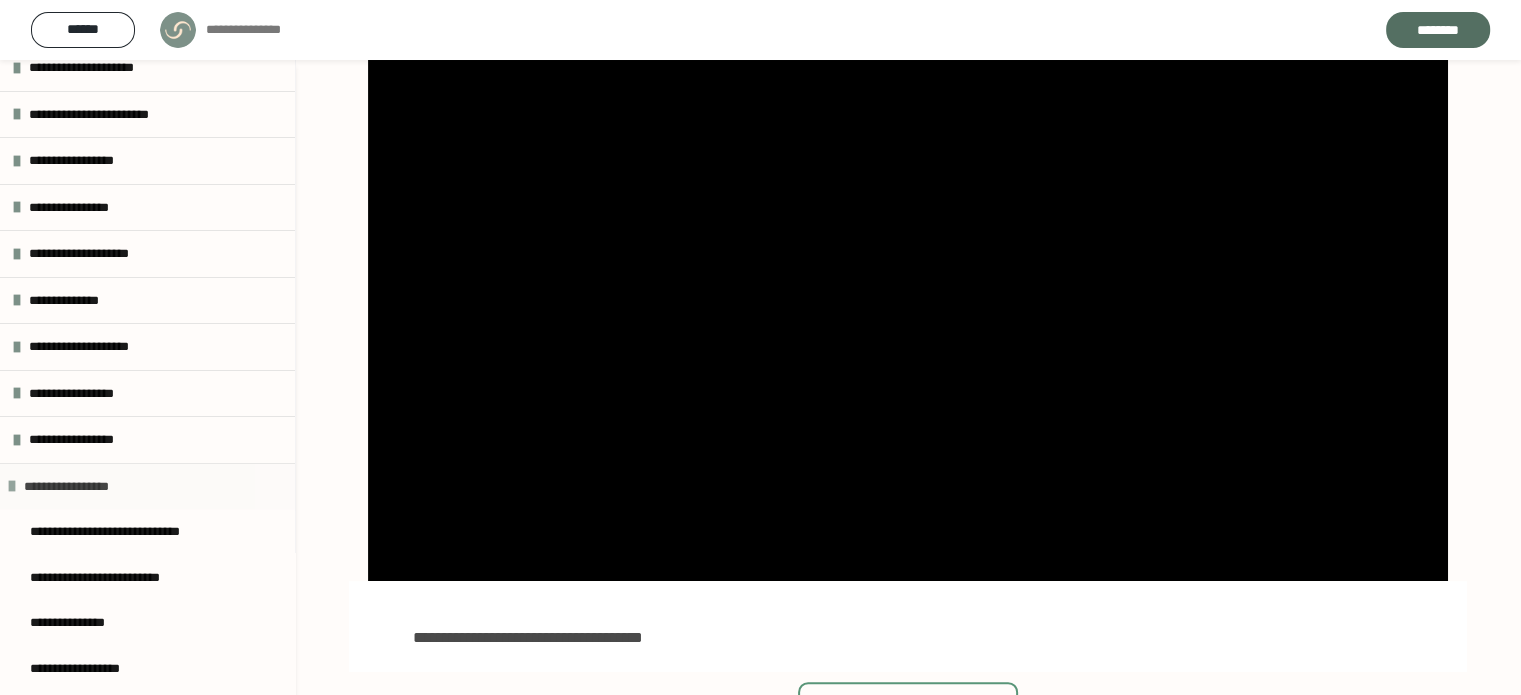 click on "**********" at bounding box center [147, 486] 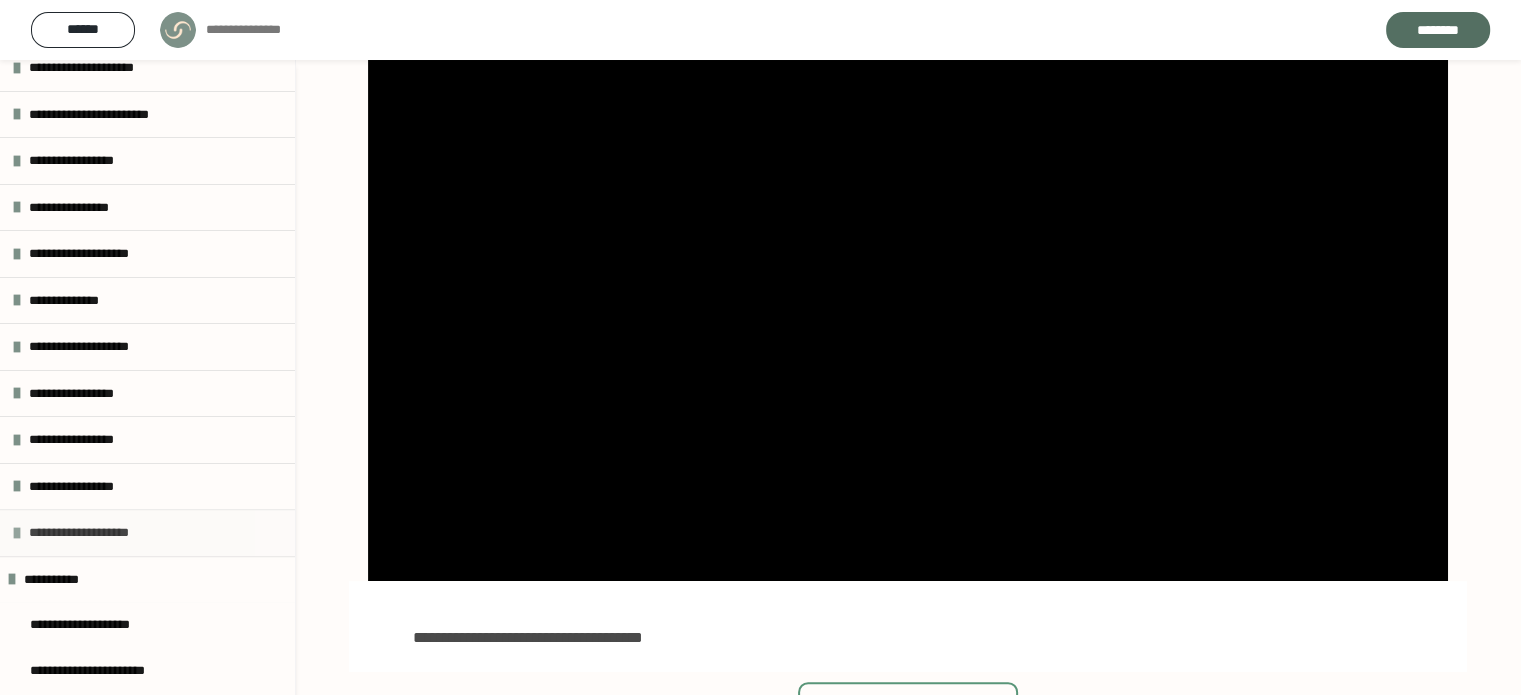 click on "**********" at bounding box center [93, 533] 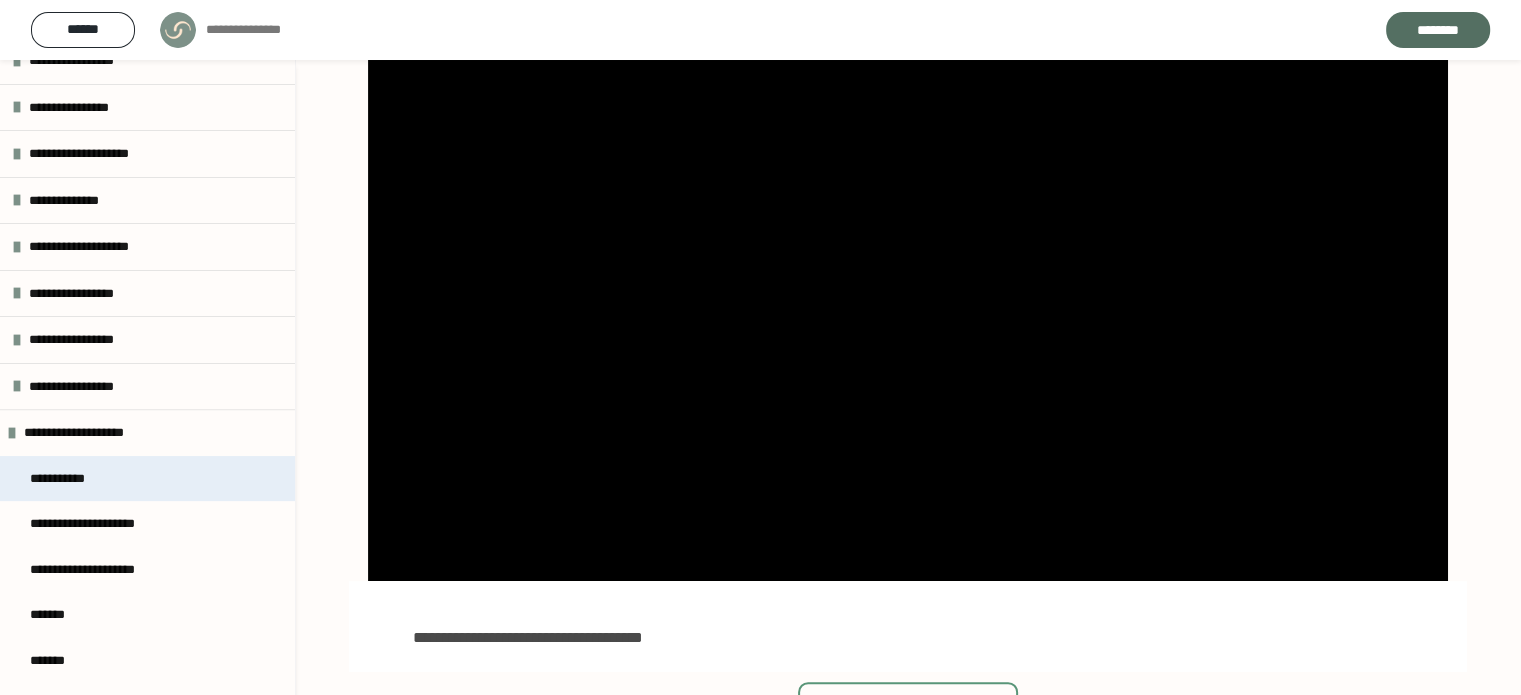 scroll, scrollTop: 621, scrollLeft: 0, axis: vertical 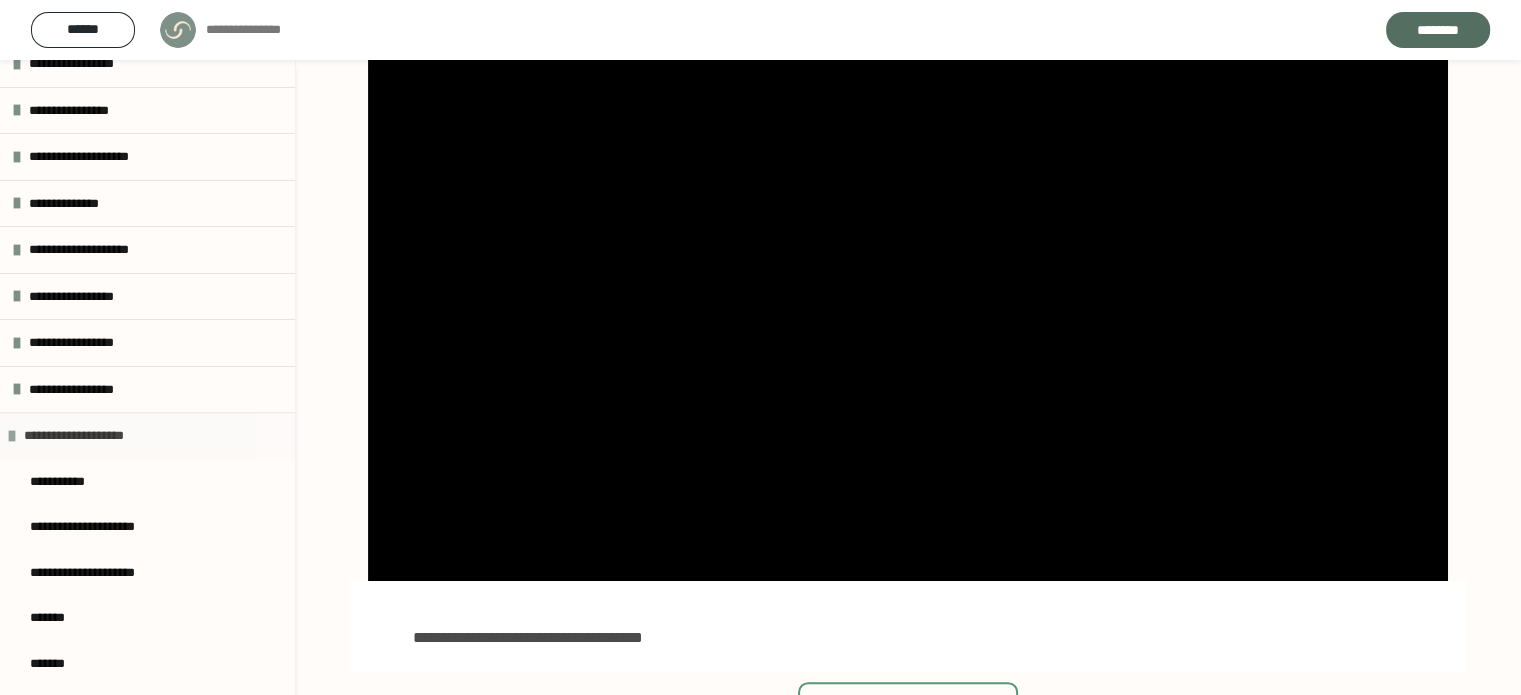 click on "**********" at bounding box center (88, 436) 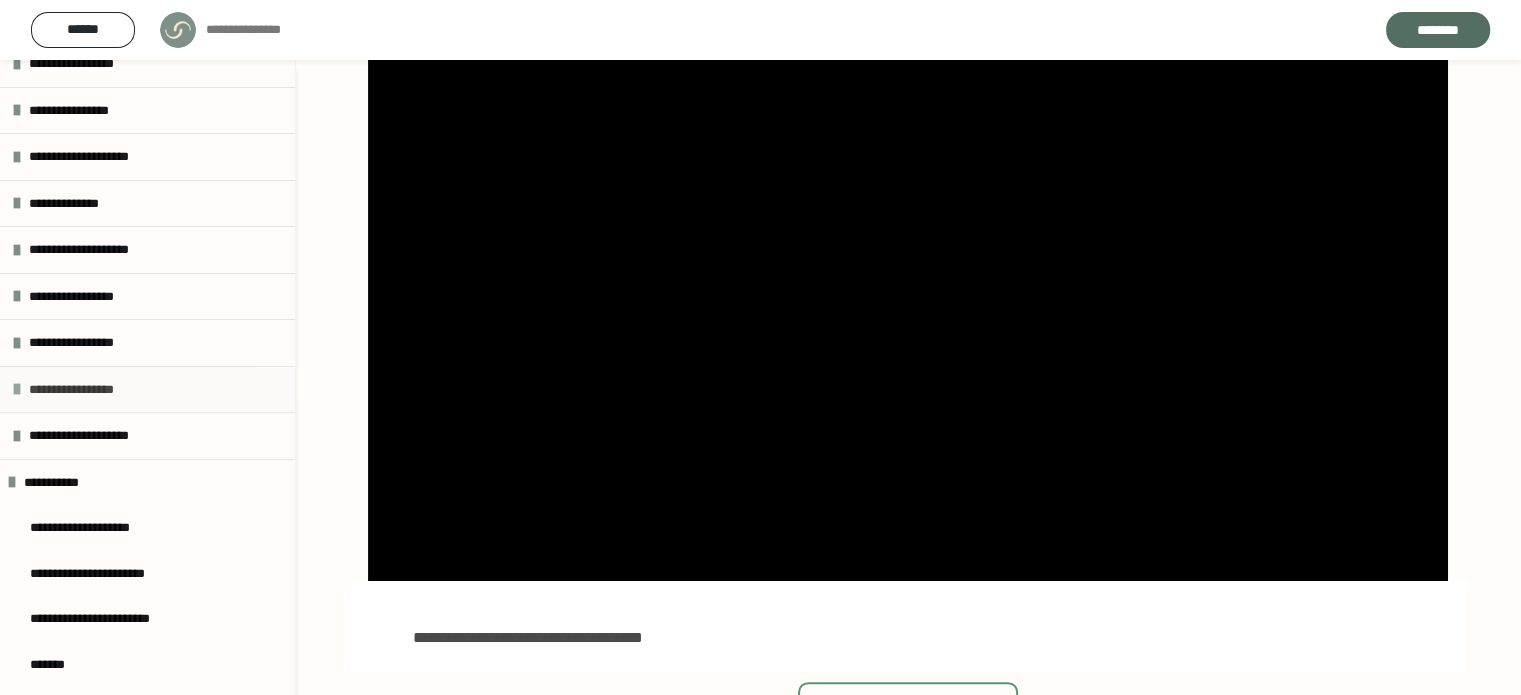 click on "**********" at bounding box center (79, 390) 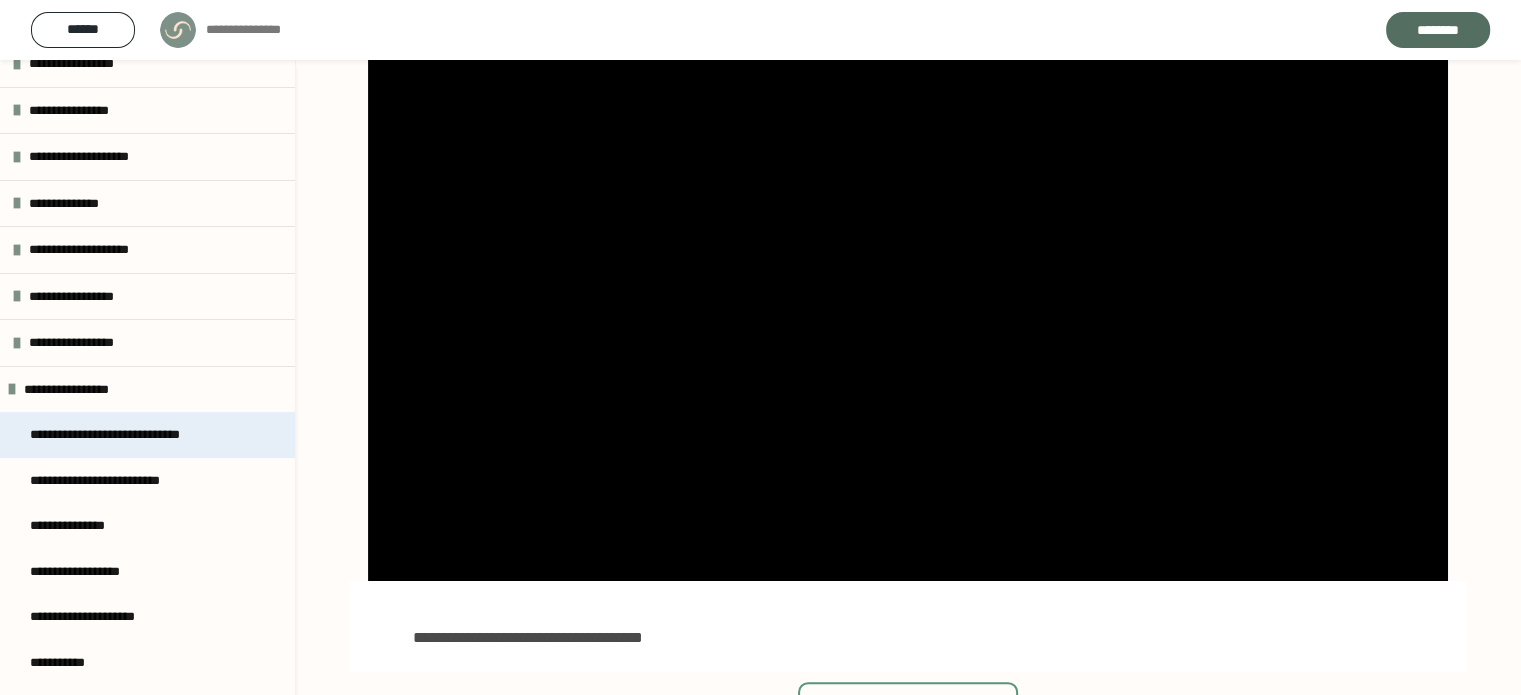 click on "**********" at bounding box center [125, 435] 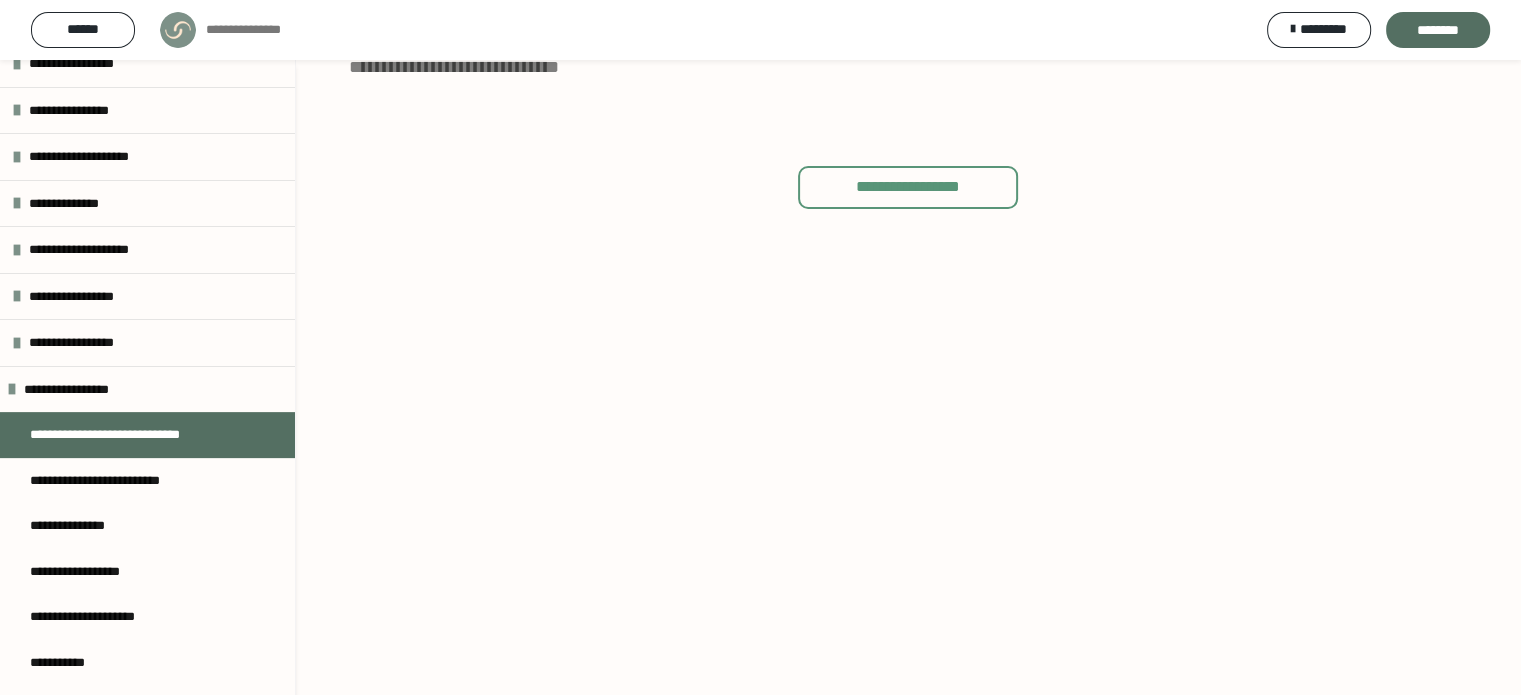 scroll, scrollTop: 60, scrollLeft: 0, axis: vertical 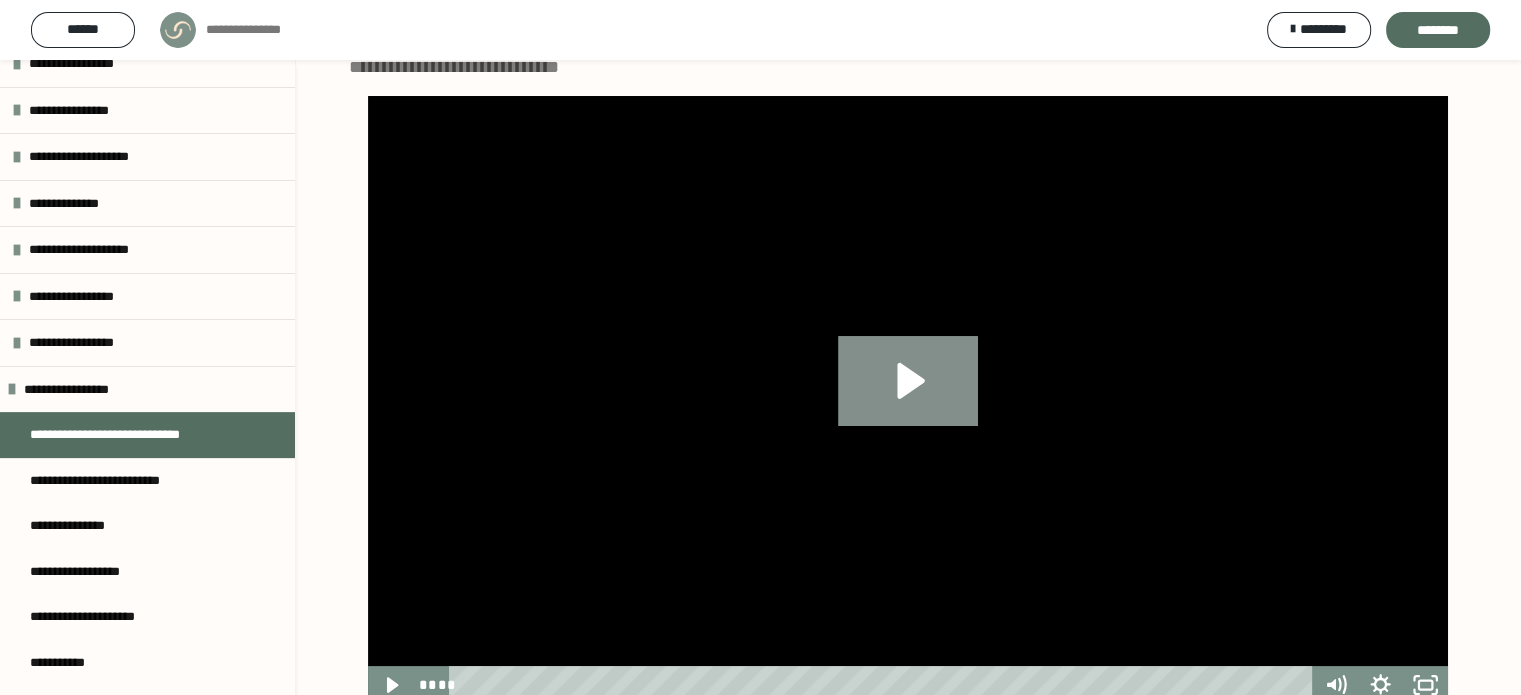 click 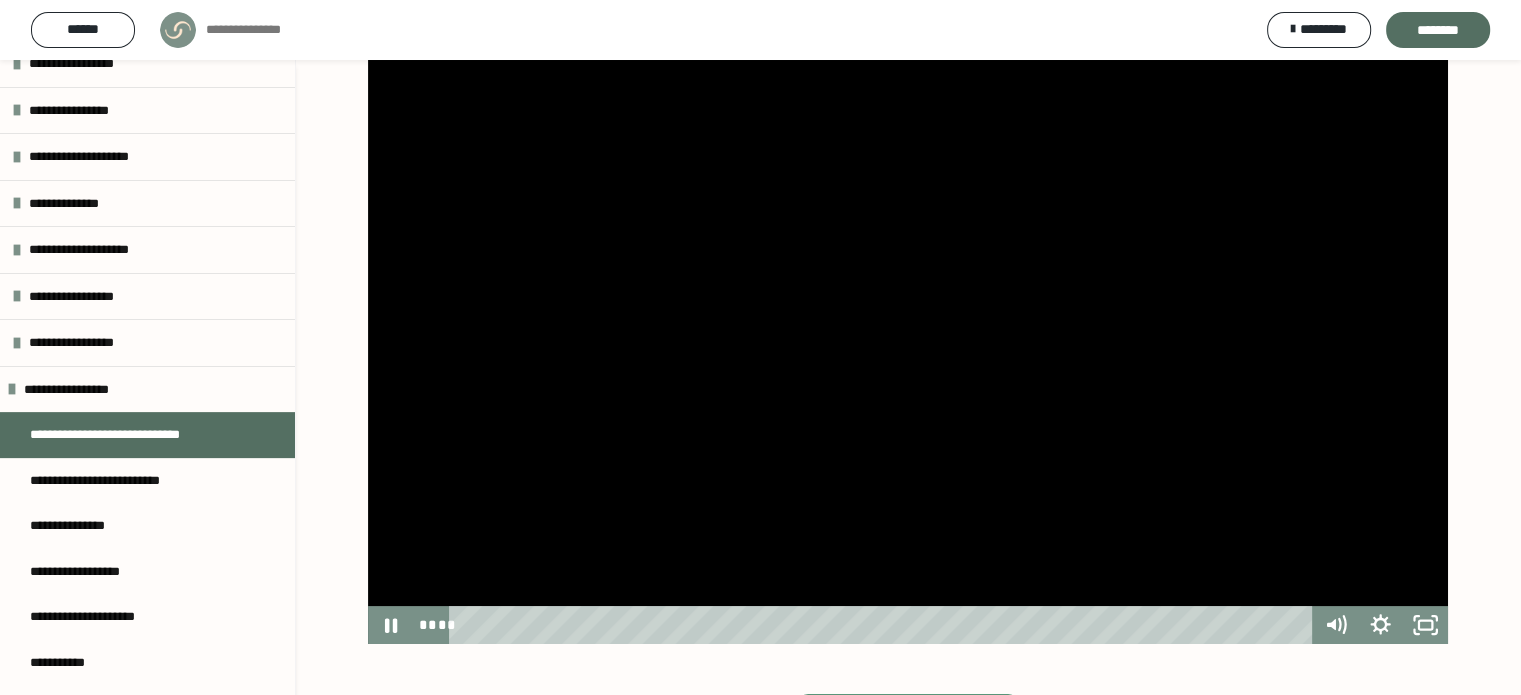 scroll, scrollTop: 114, scrollLeft: 0, axis: vertical 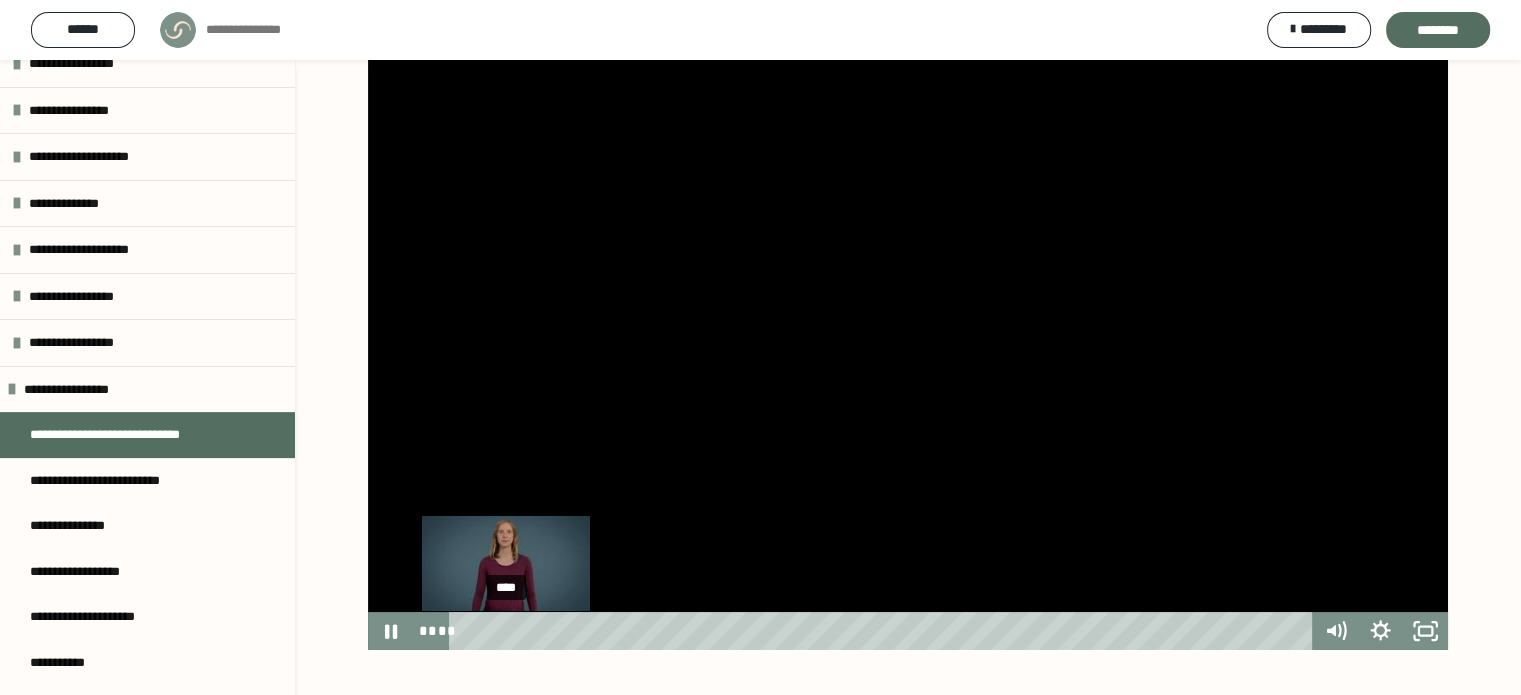 click on "****" at bounding box center (884, 631) 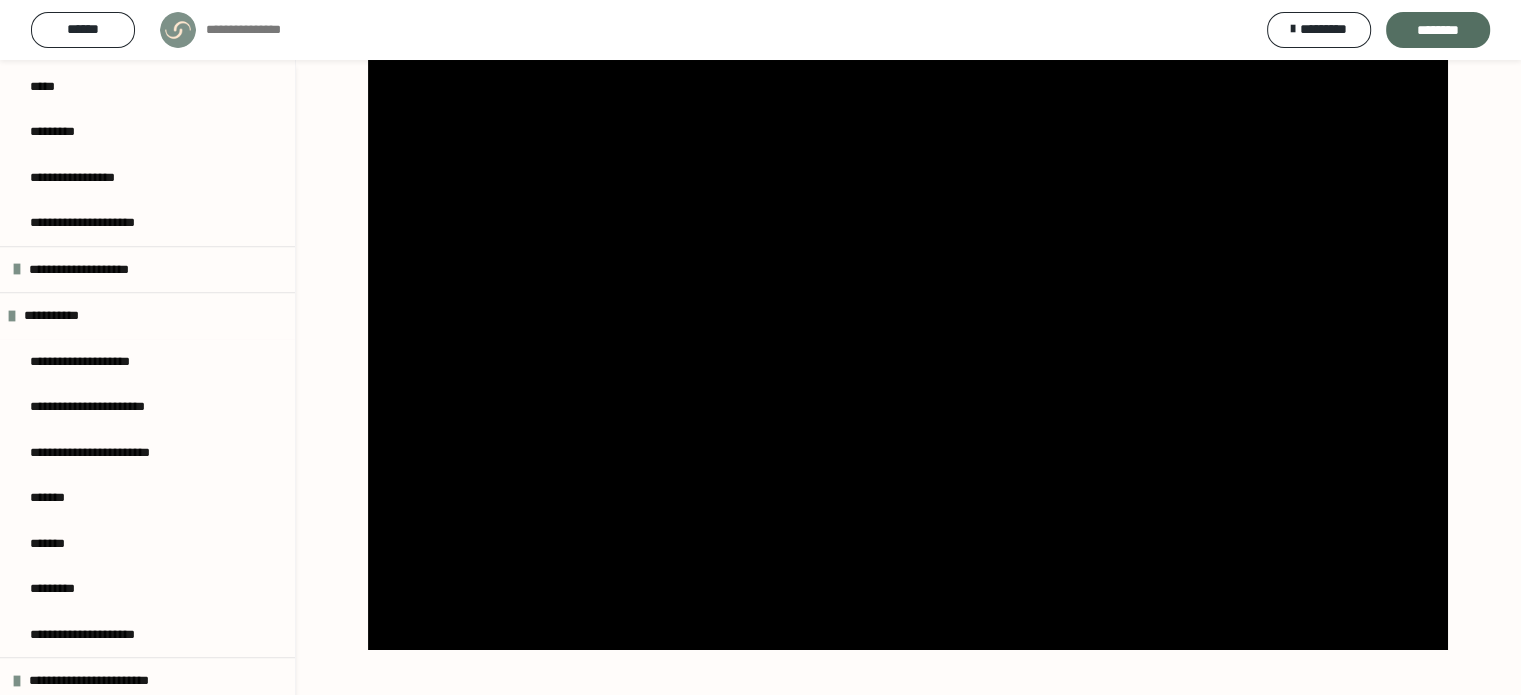 scroll, scrollTop: 1344, scrollLeft: 0, axis: vertical 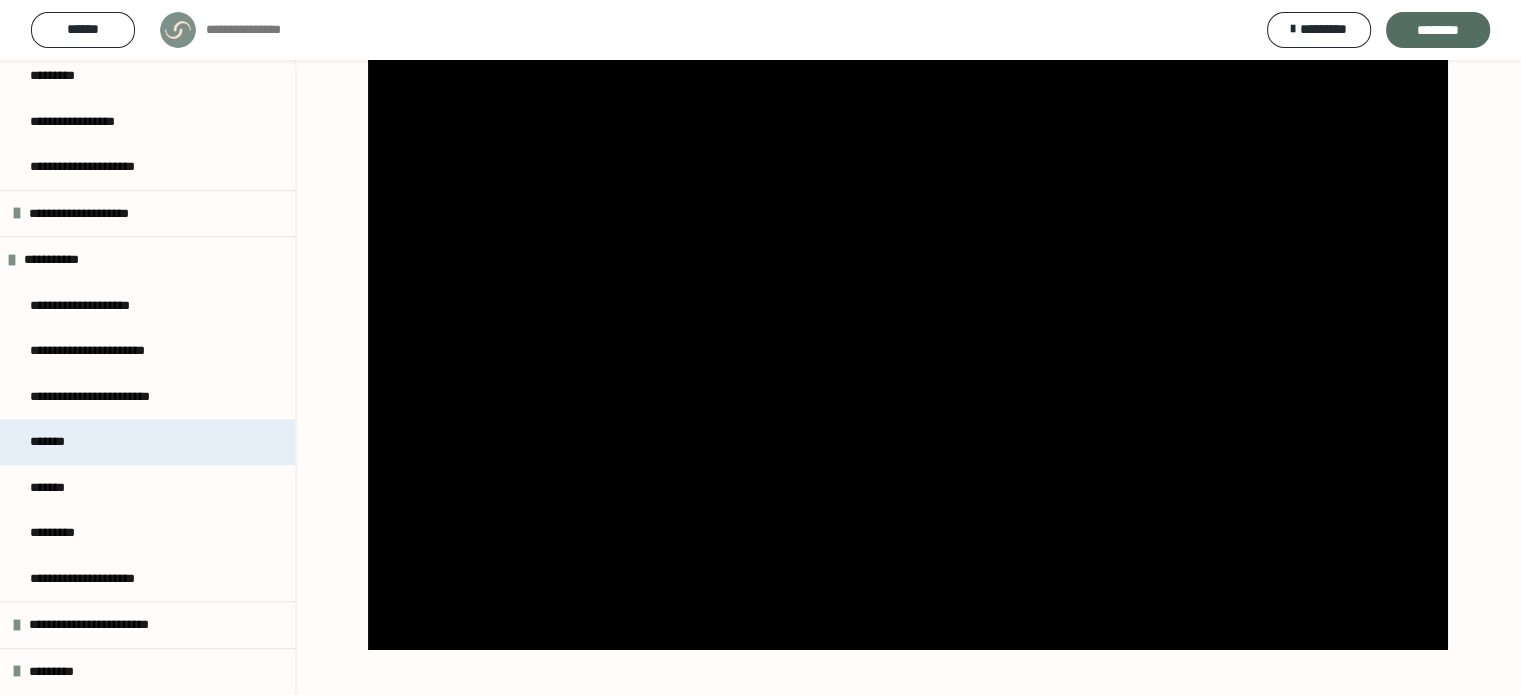 click on "*******" at bounding box center [147, 442] 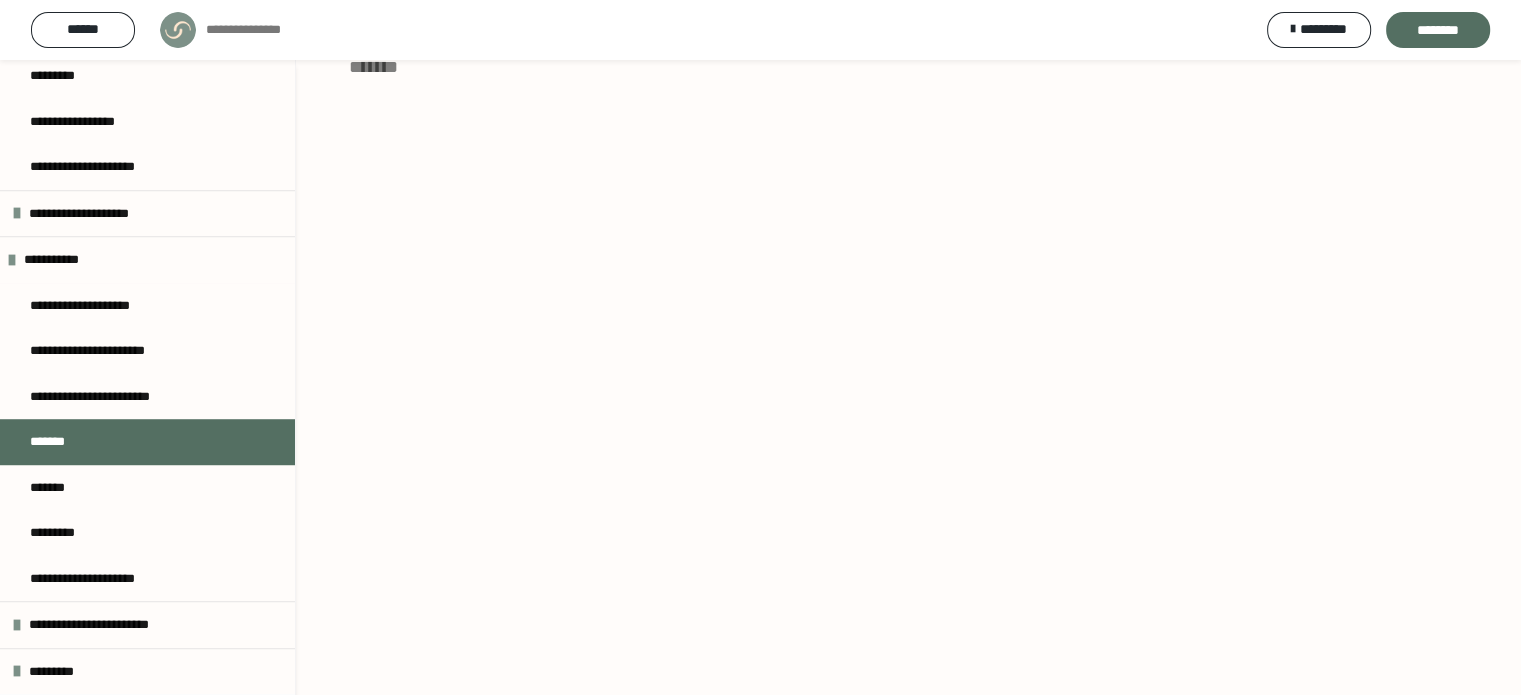 scroll, scrollTop: 60, scrollLeft: 0, axis: vertical 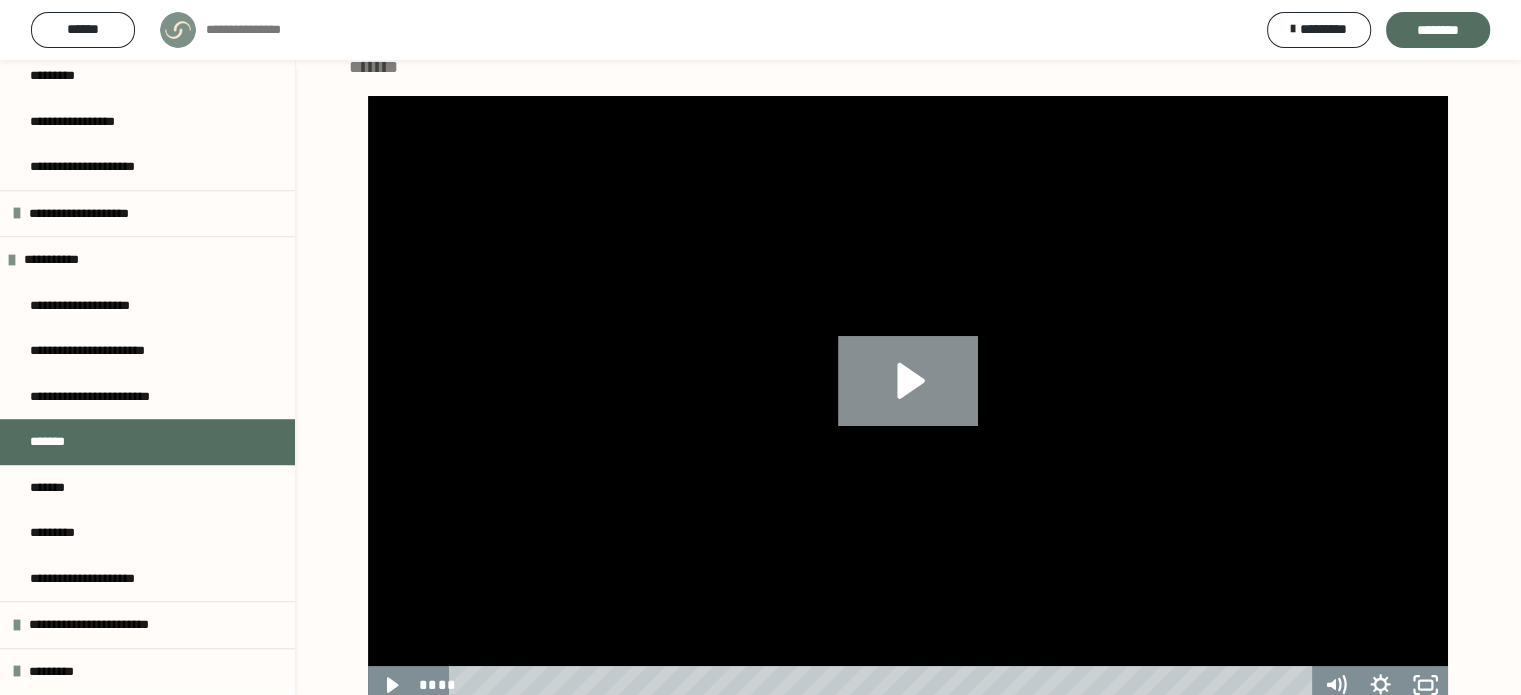 click 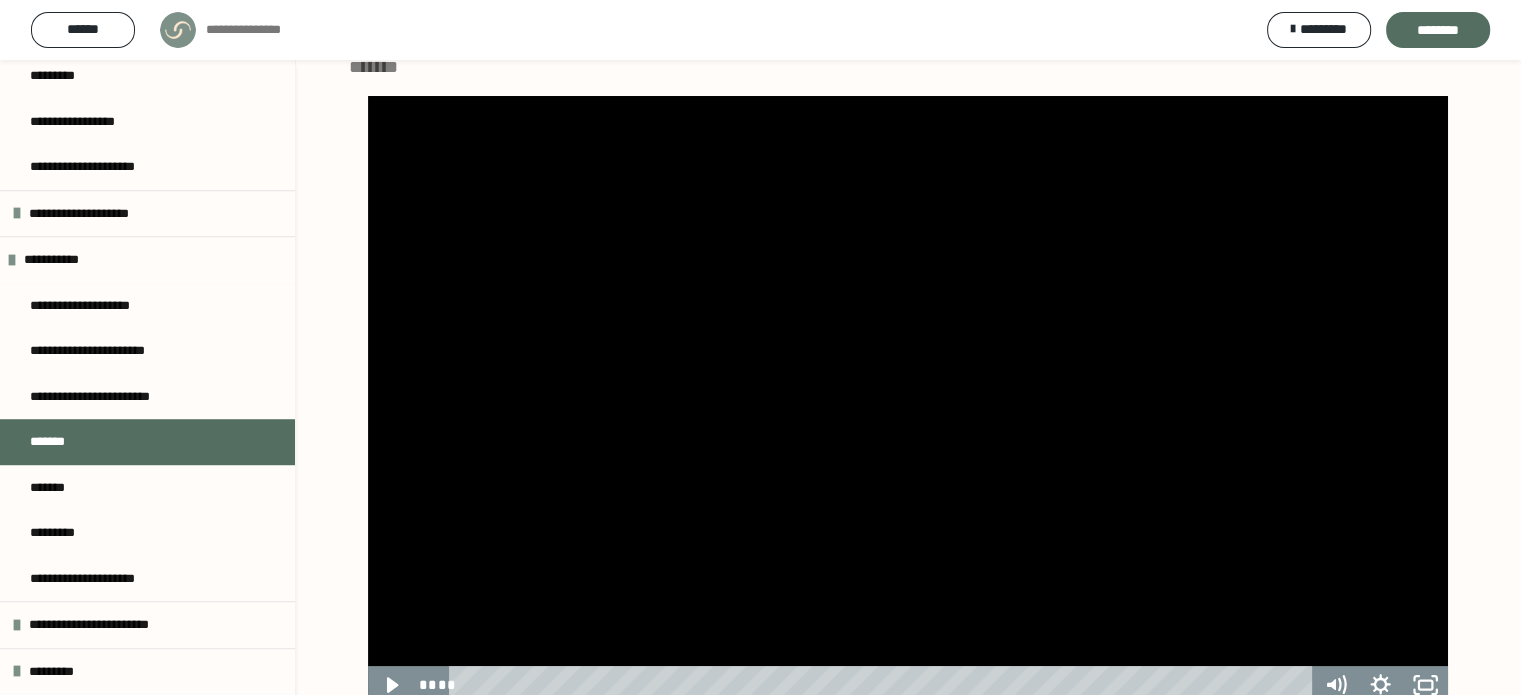 scroll, scrollTop: 122, scrollLeft: 0, axis: vertical 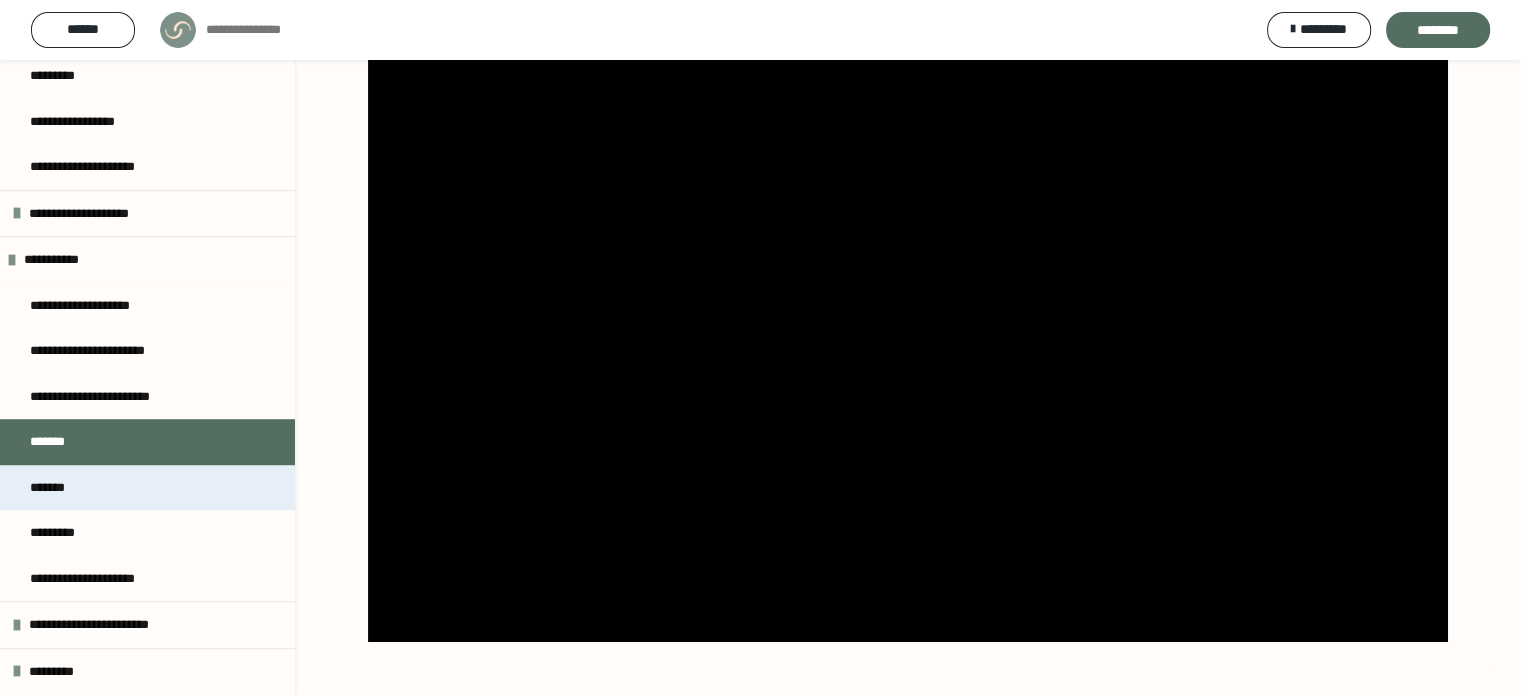 click on "*******" at bounding box center [147, 488] 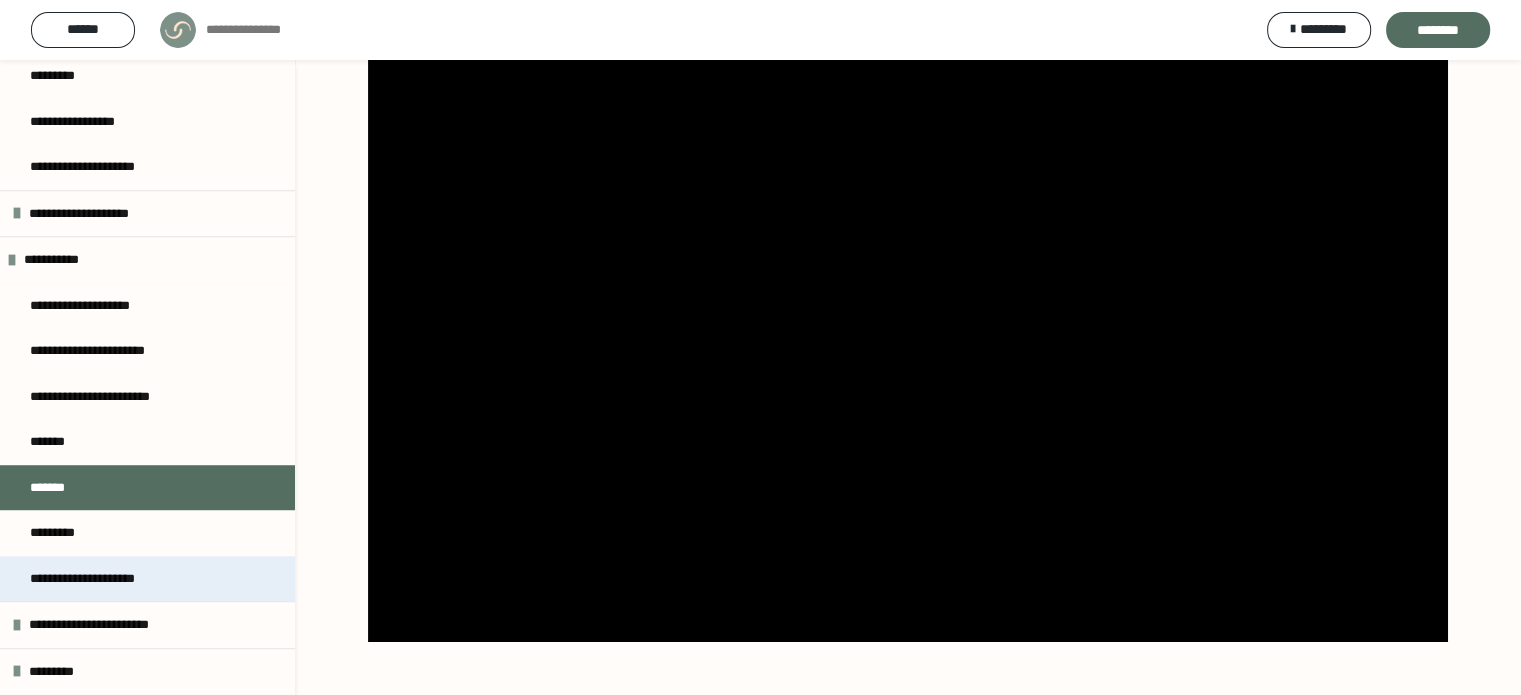 scroll, scrollTop: 60, scrollLeft: 0, axis: vertical 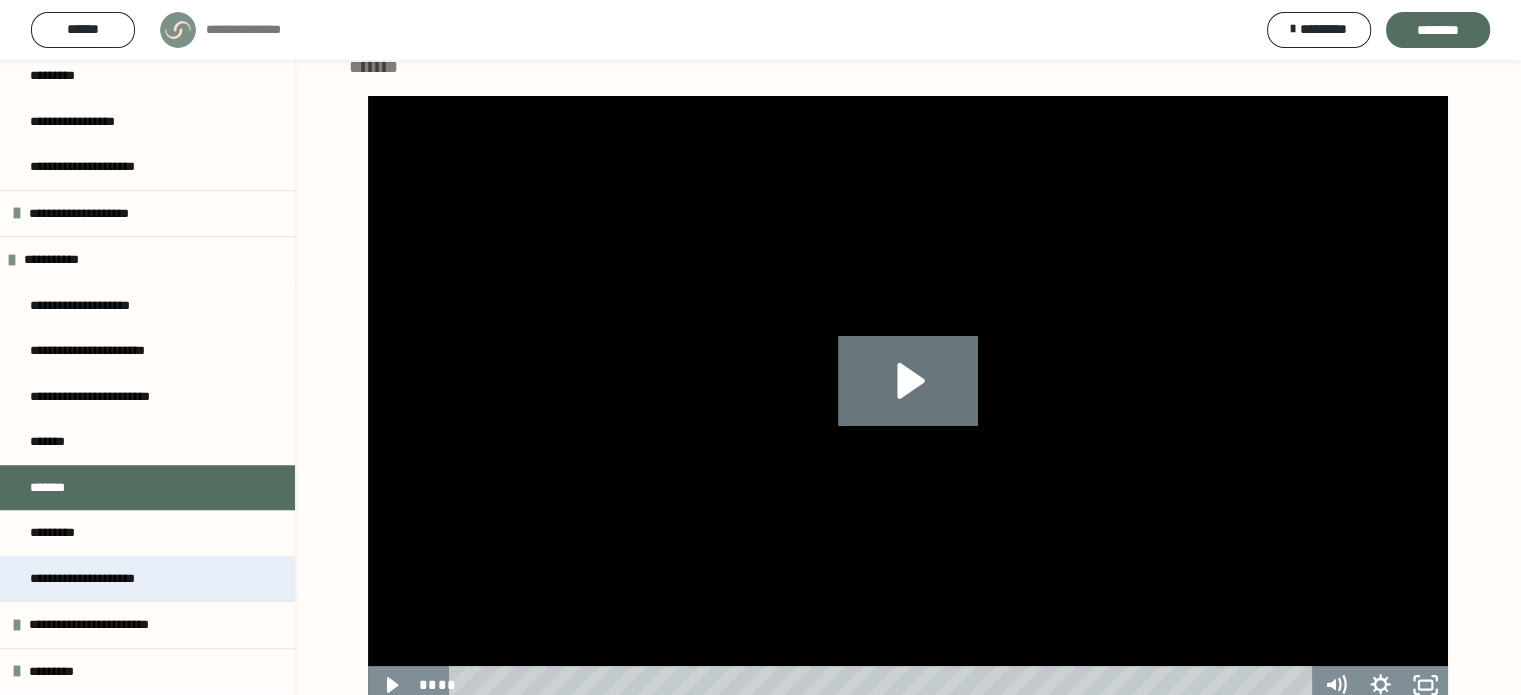 click on "**********" at bounding box center [108, 579] 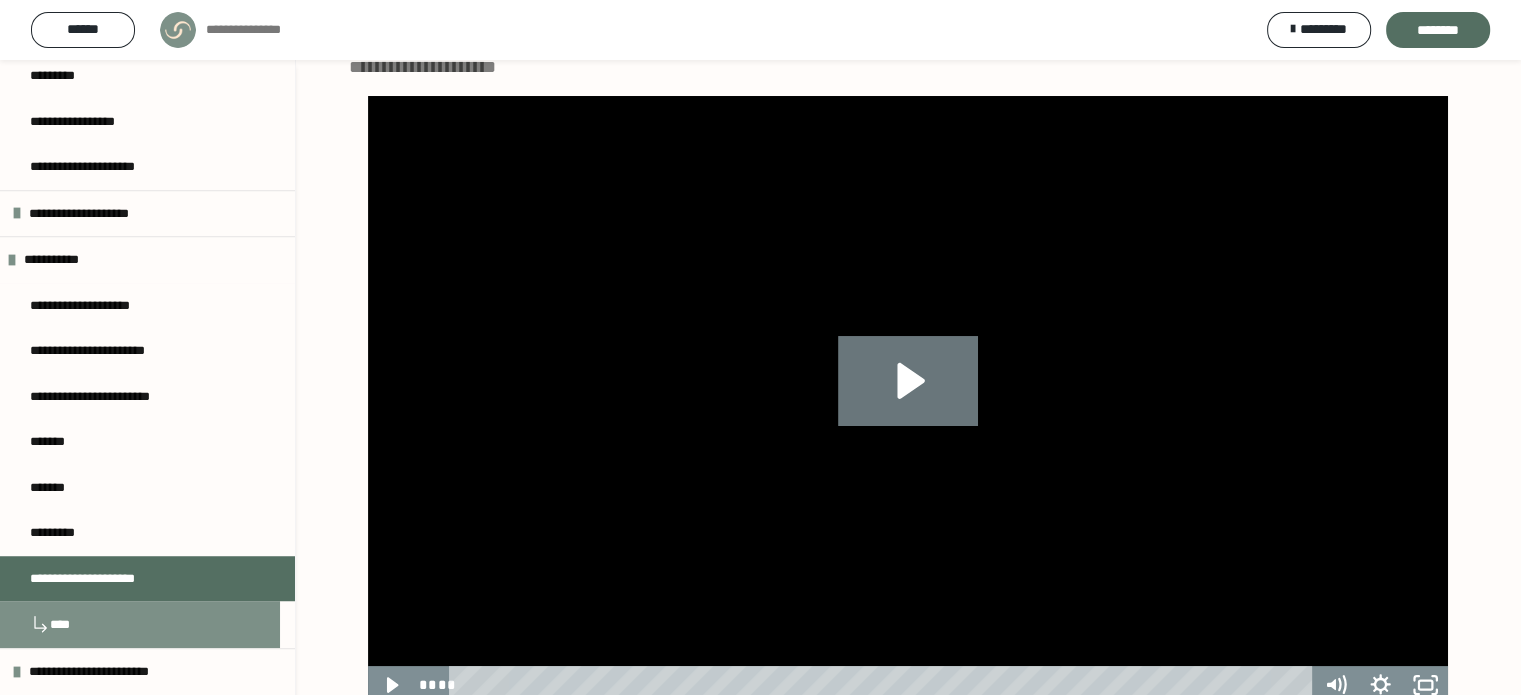 scroll, scrollTop: 1390, scrollLeft: 0, axis: vertical 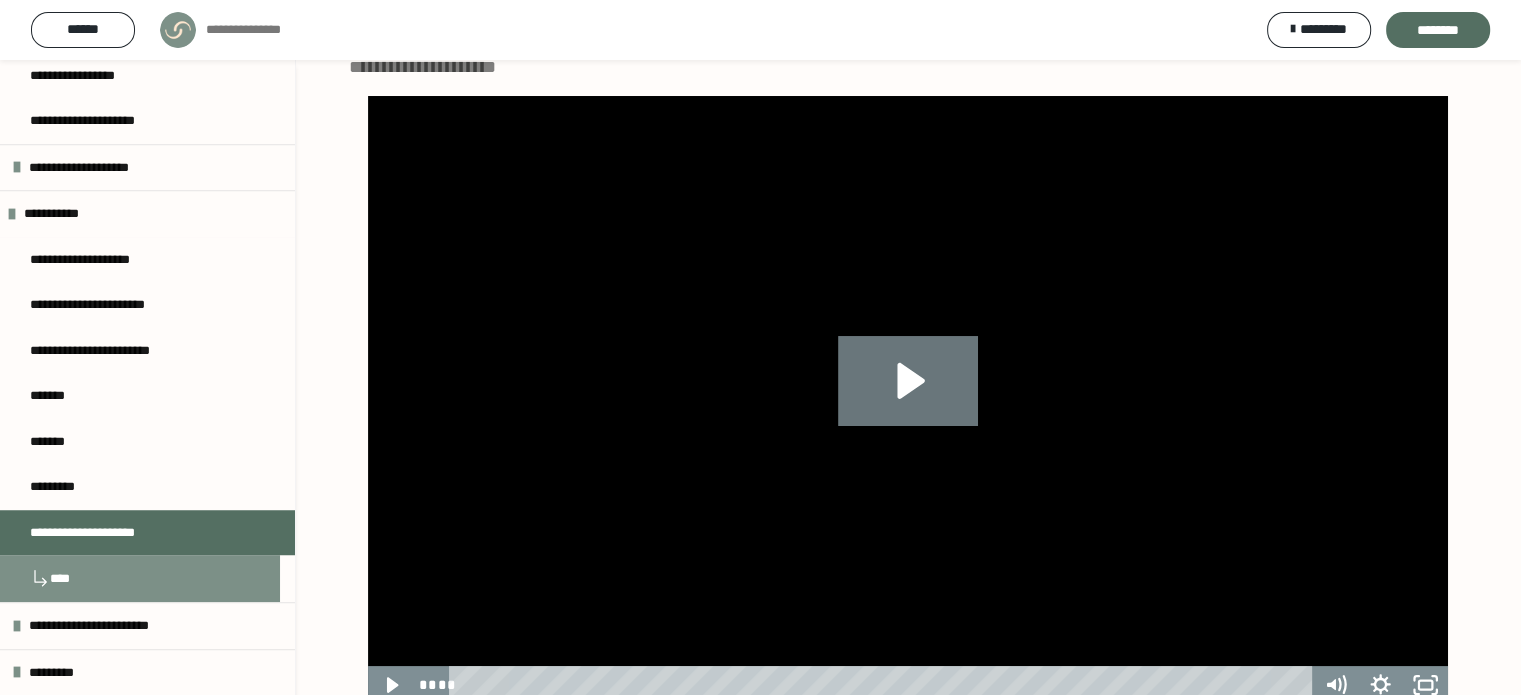 click on "****" at bounding box center (140, 578) 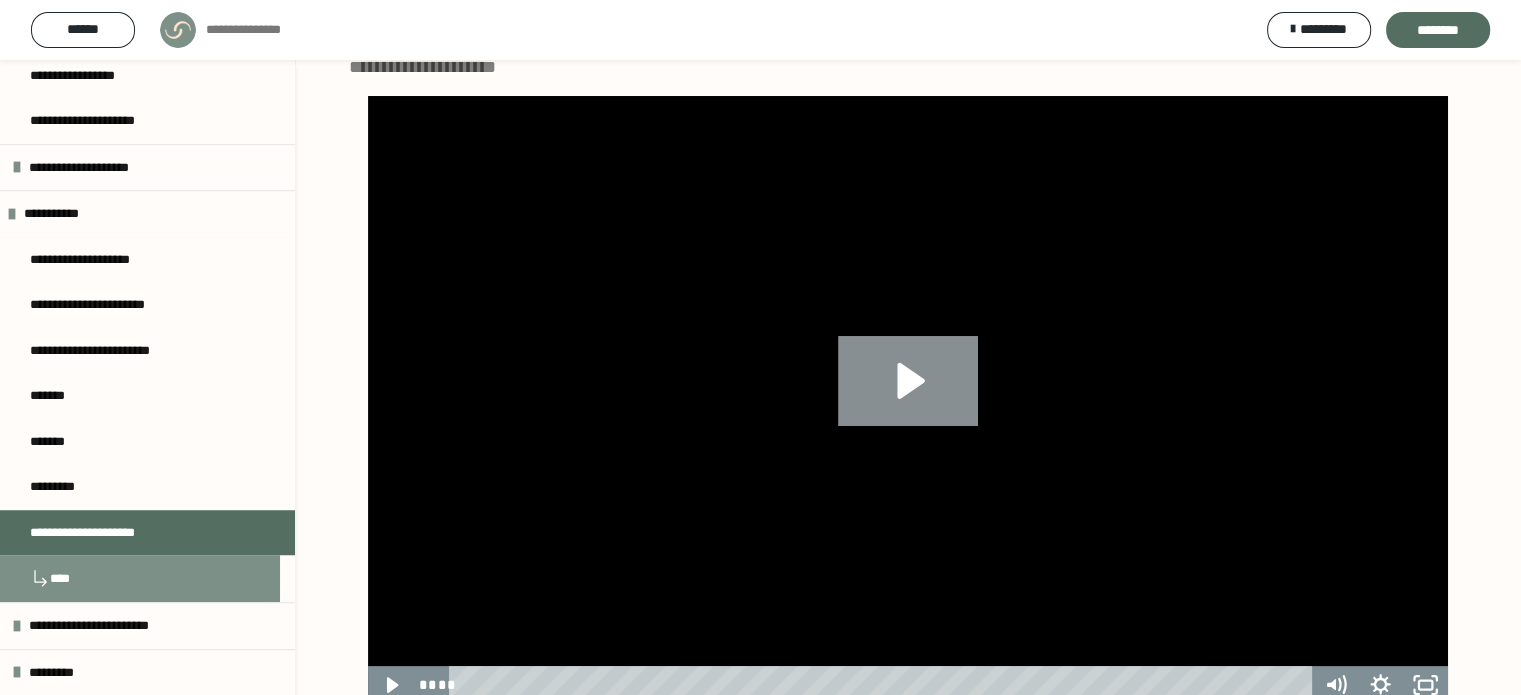 click 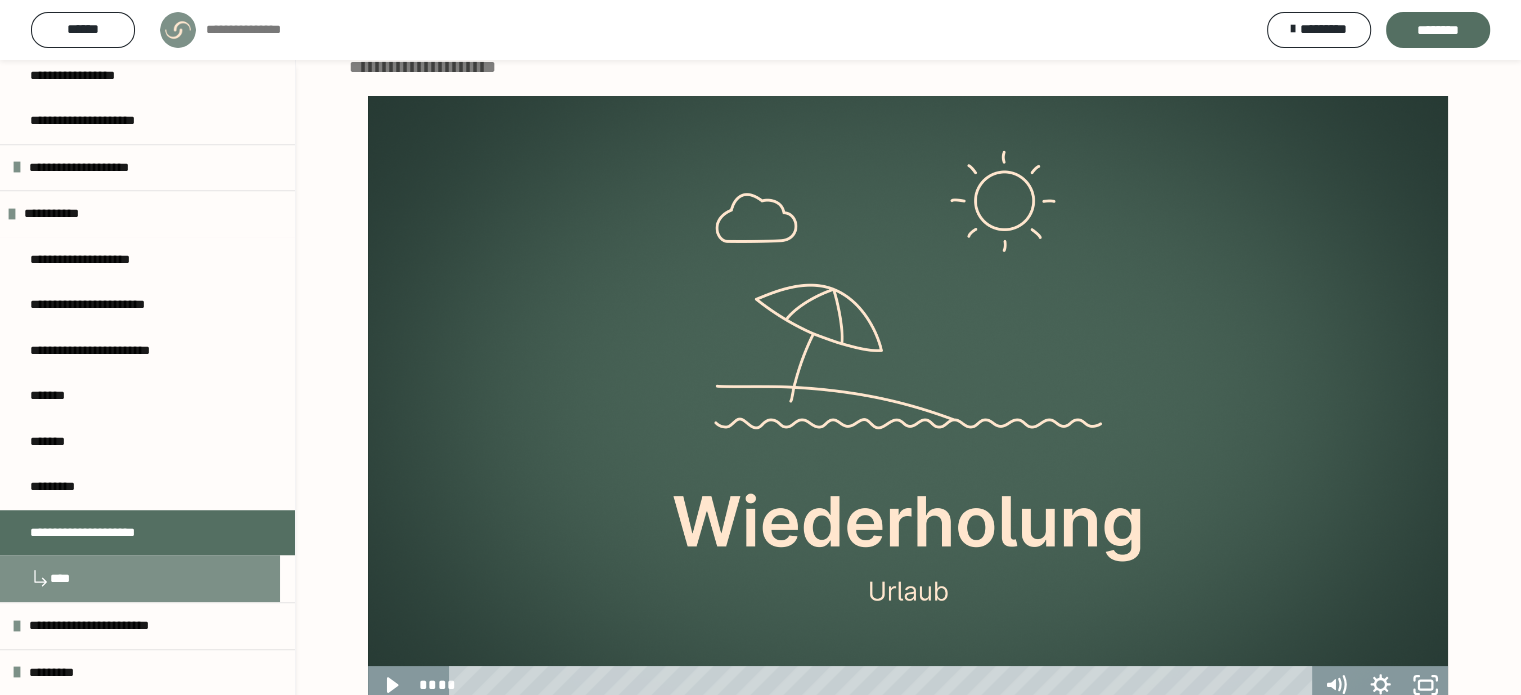scroll, scrollTop: 122, scrollLeft: 0, axis: vertical 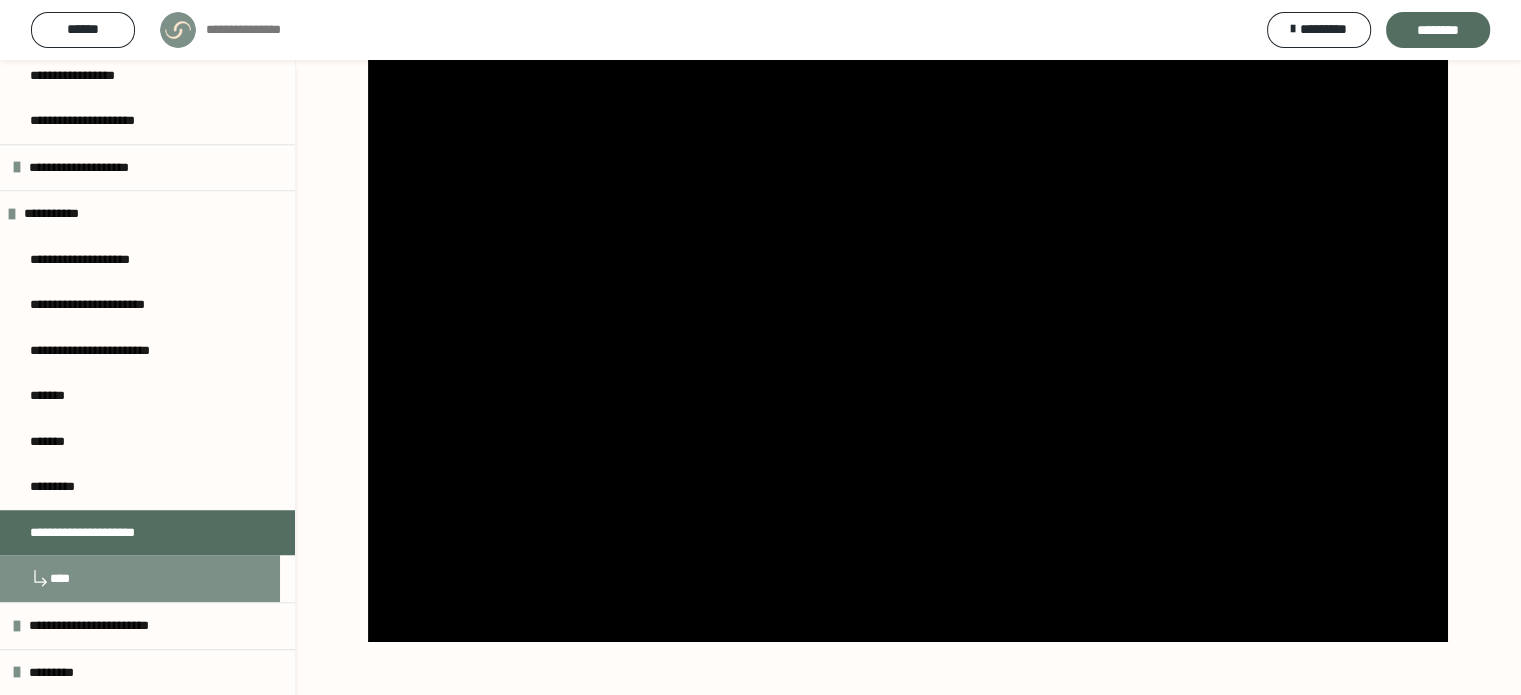 click on "****" at bounding box center [140, 578] 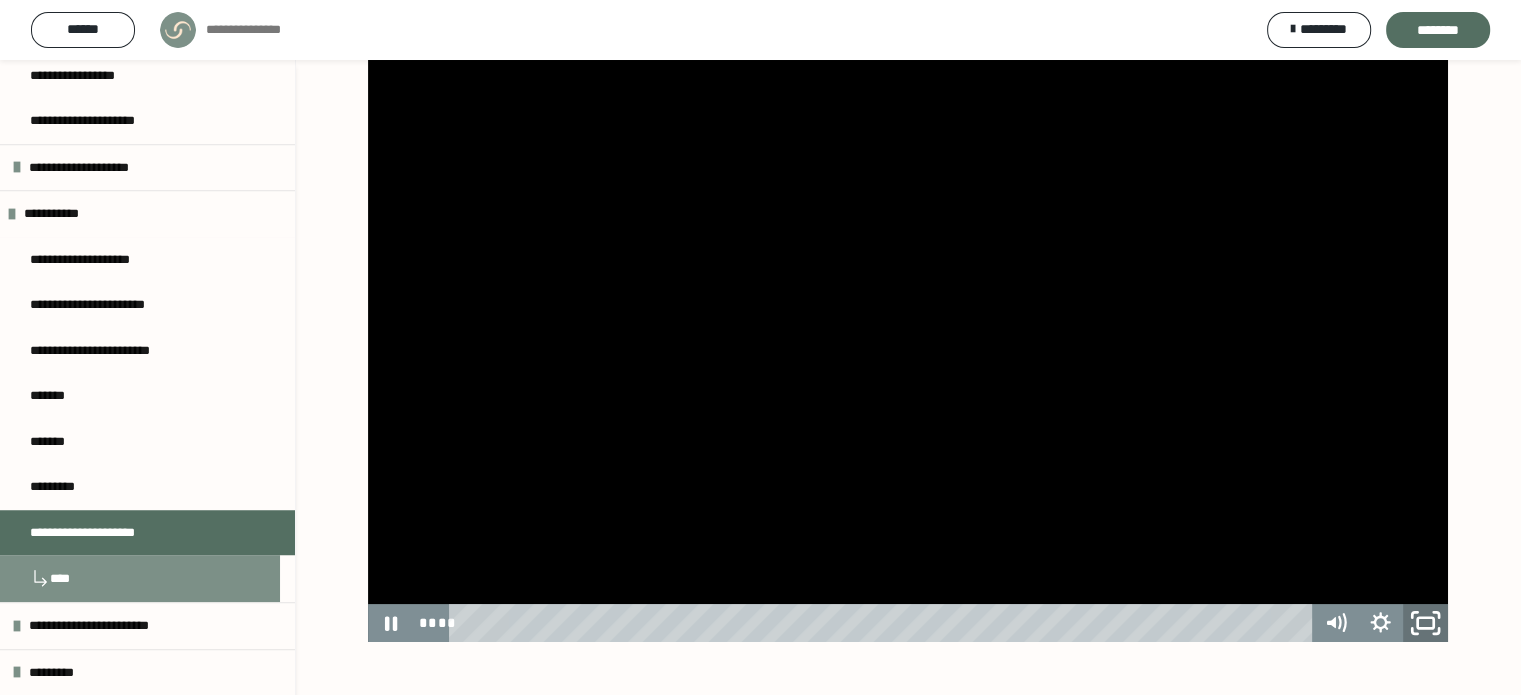 click 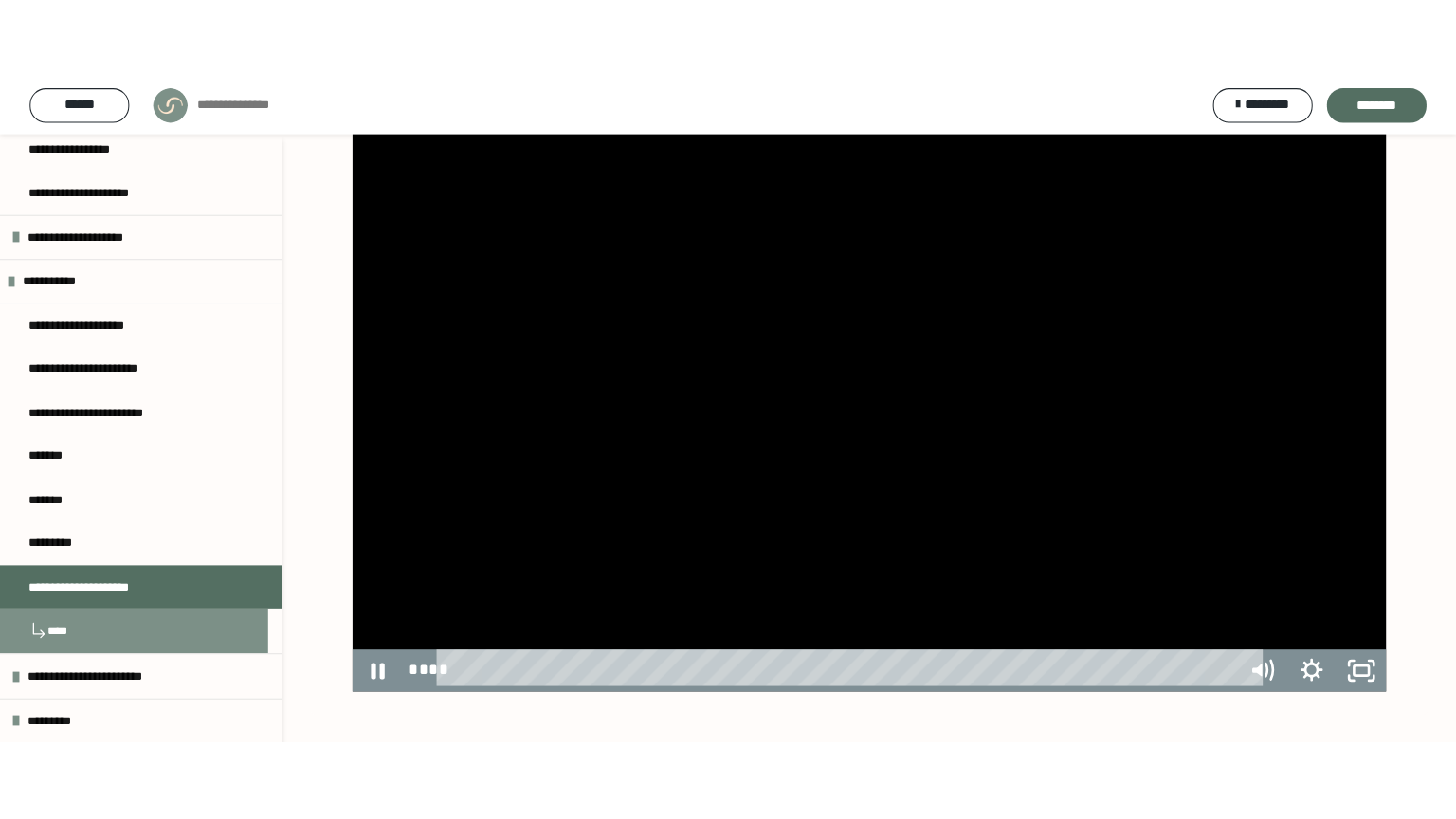 scroll, scrollTop: 57, scrollLeft: 0, axis: vertical 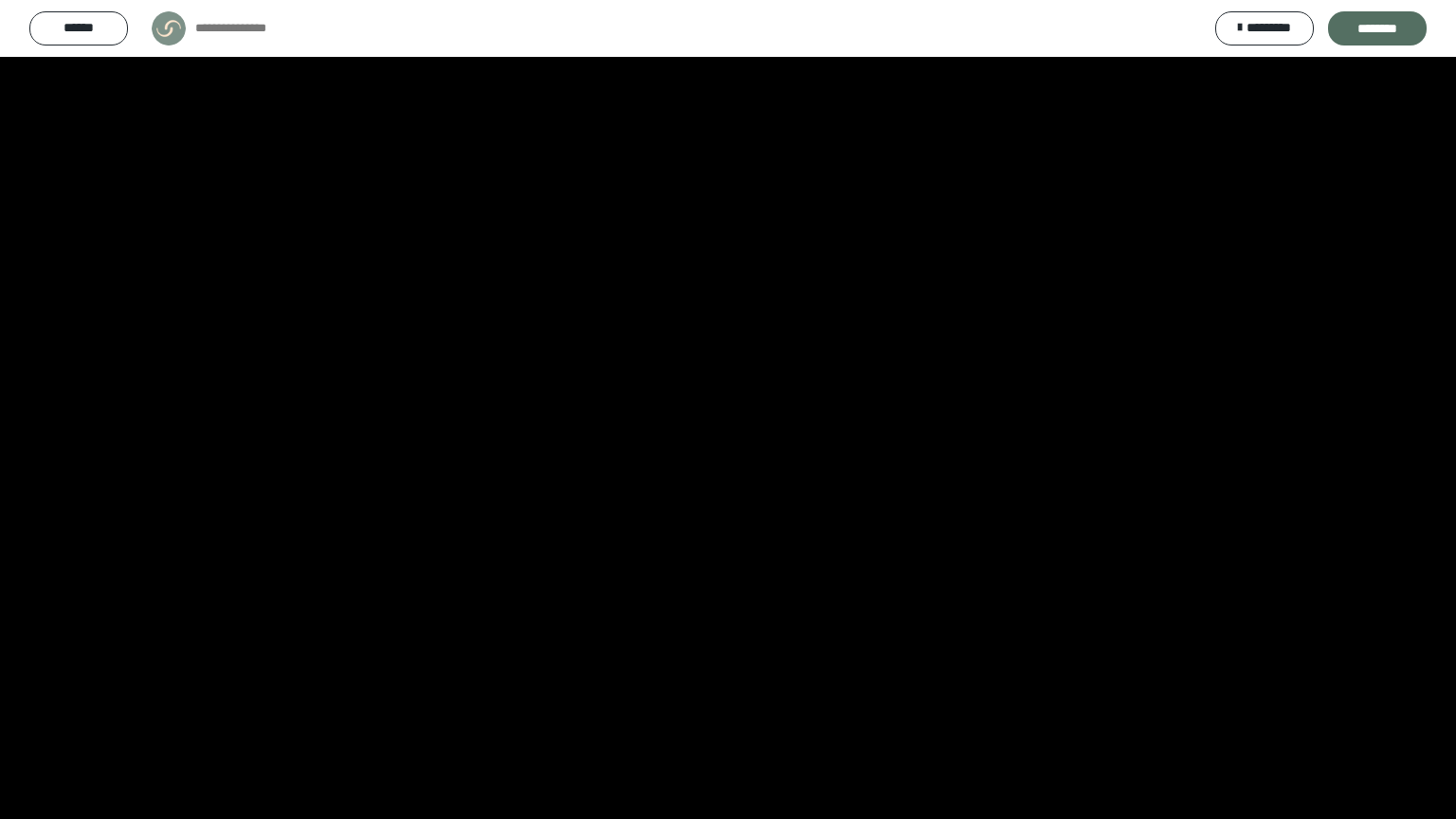 type 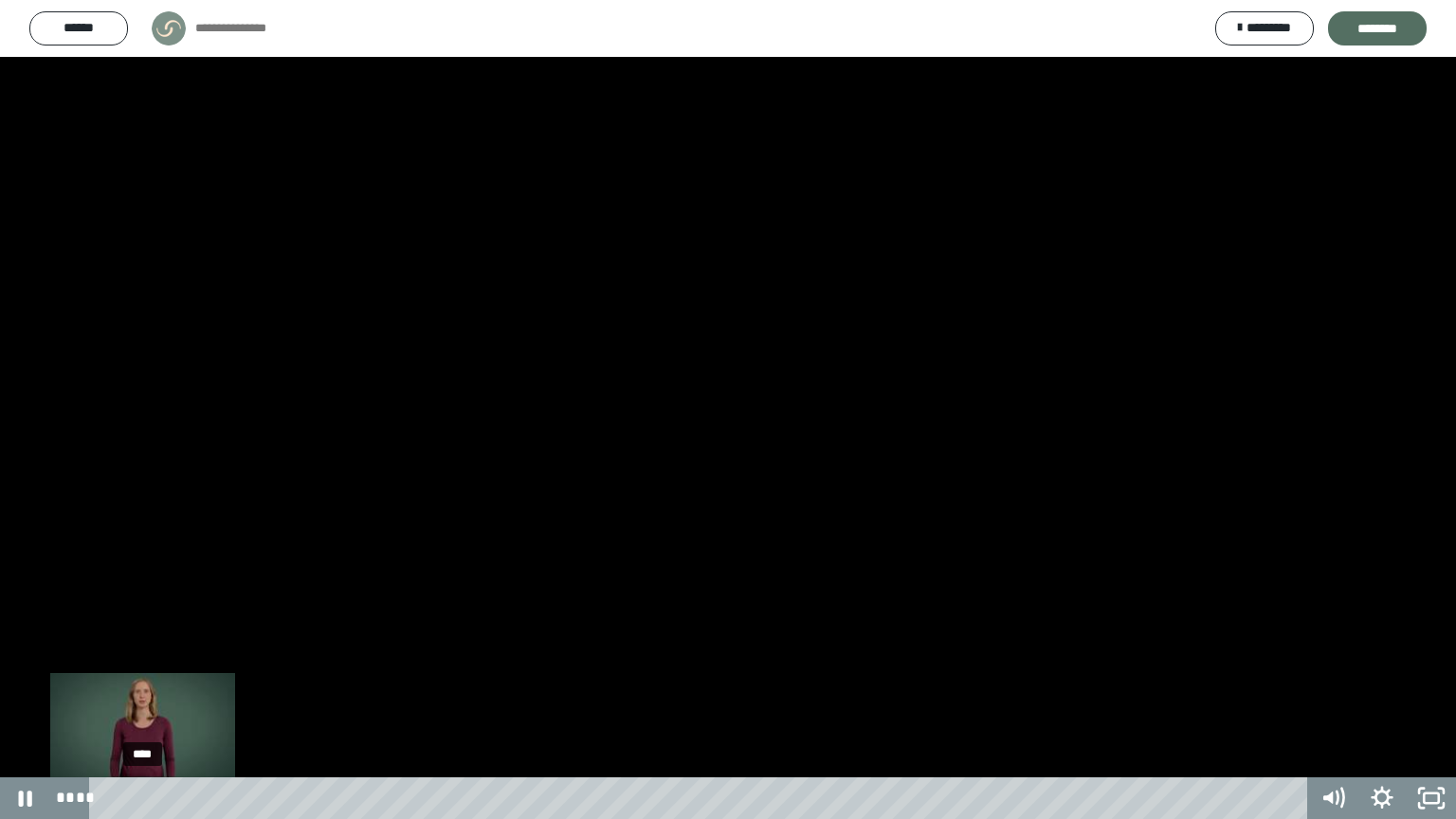 click on "****" at bounding box center [701, 798] 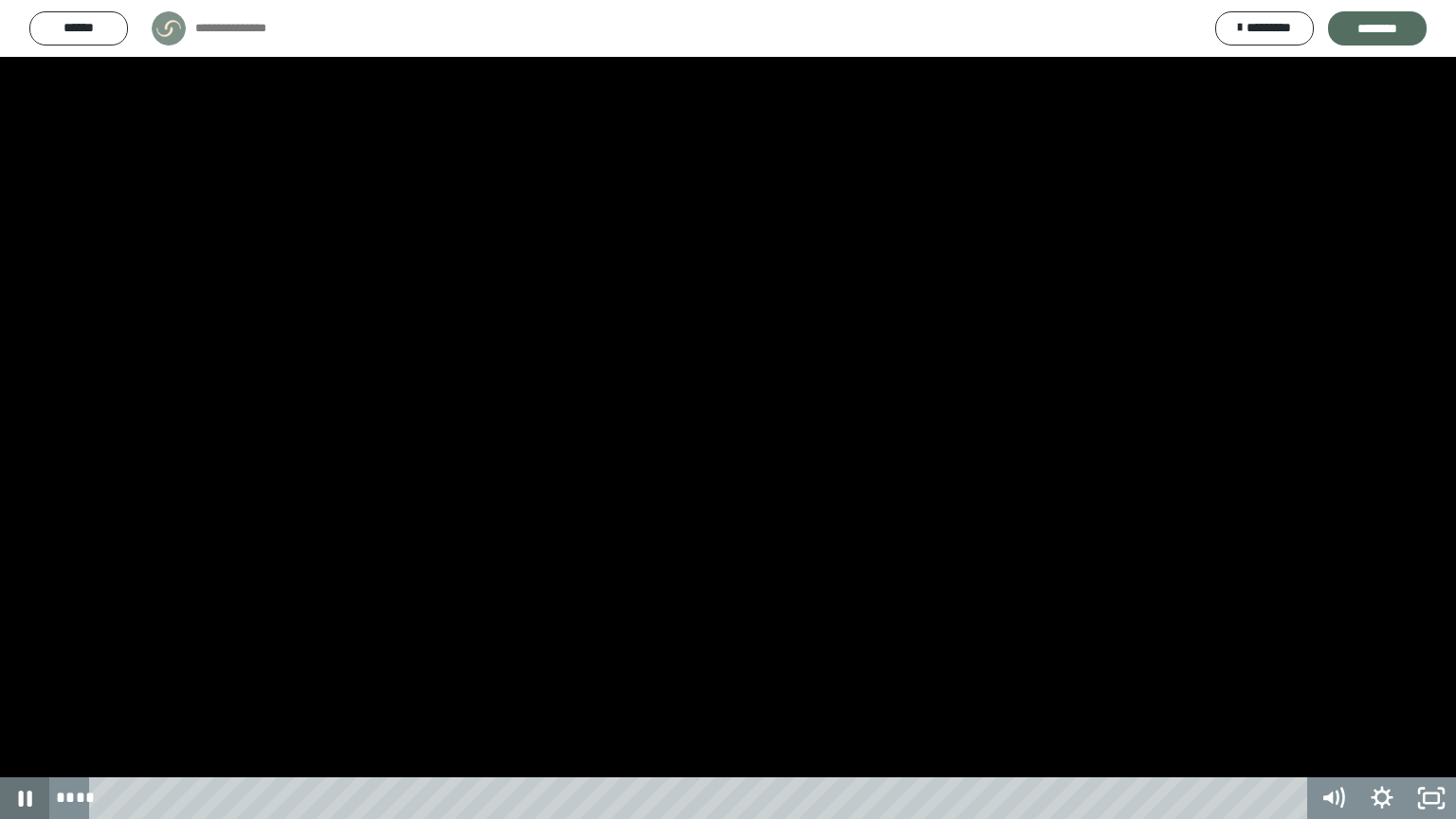 click 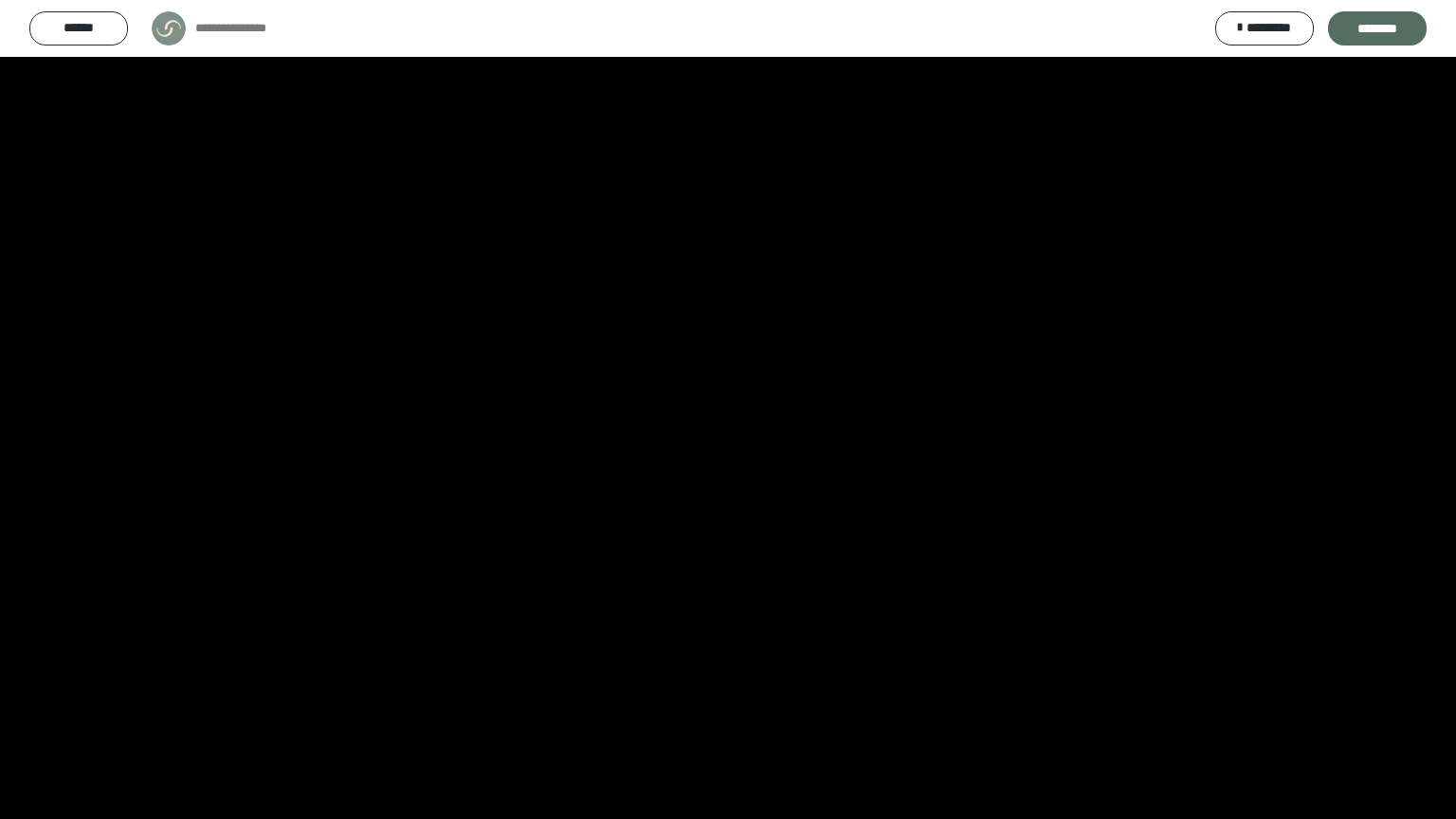 type 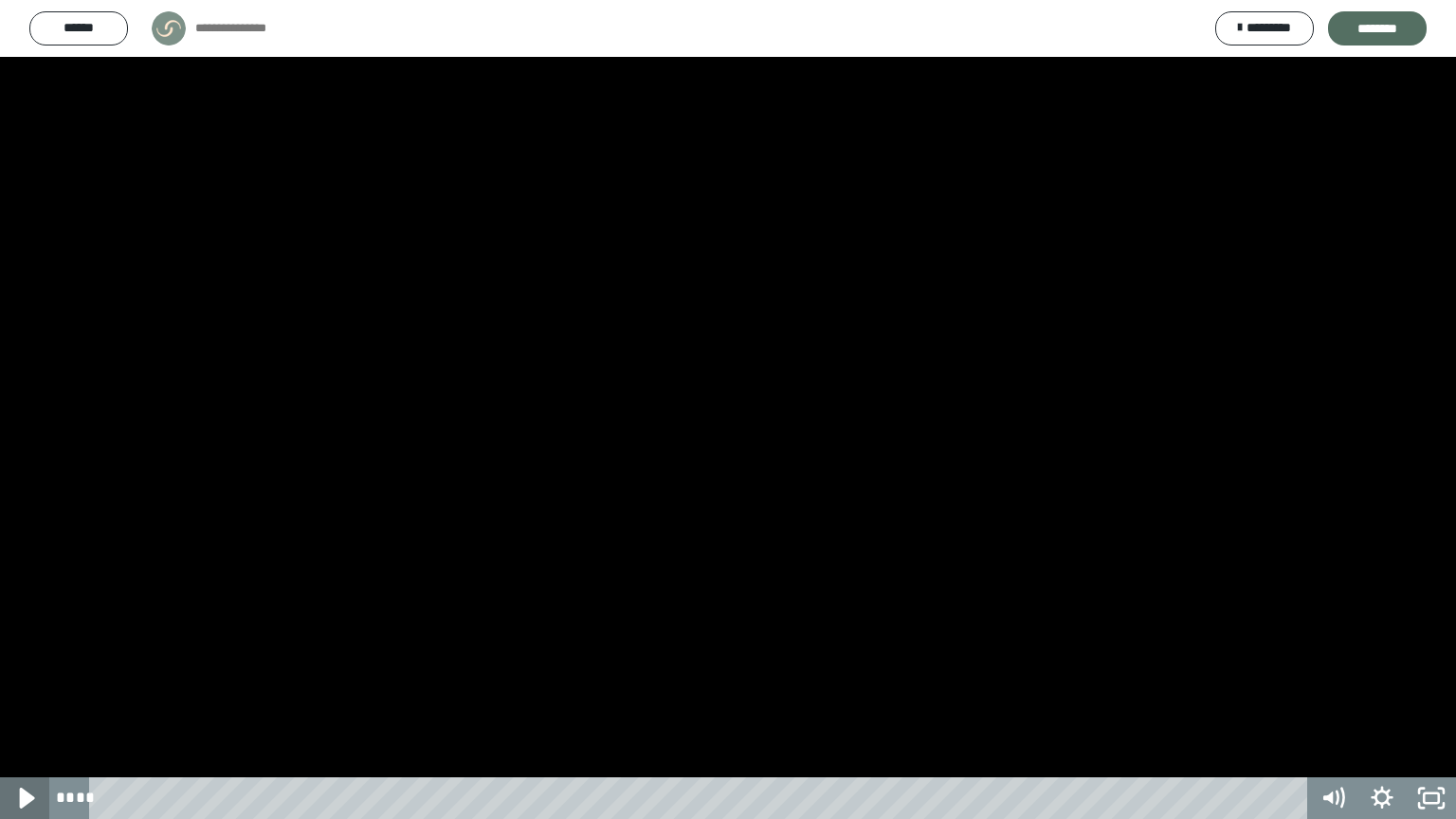 click 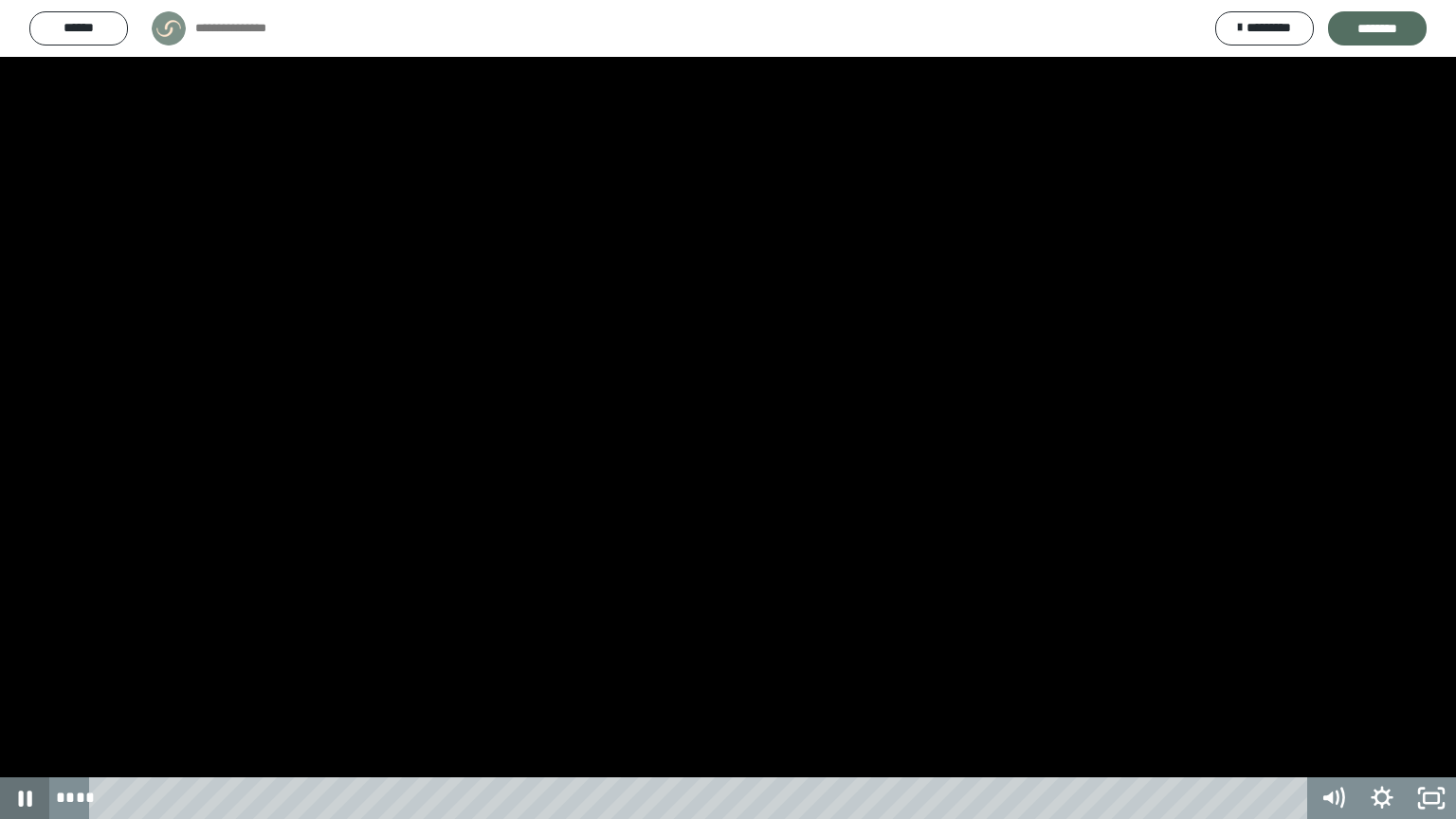 click 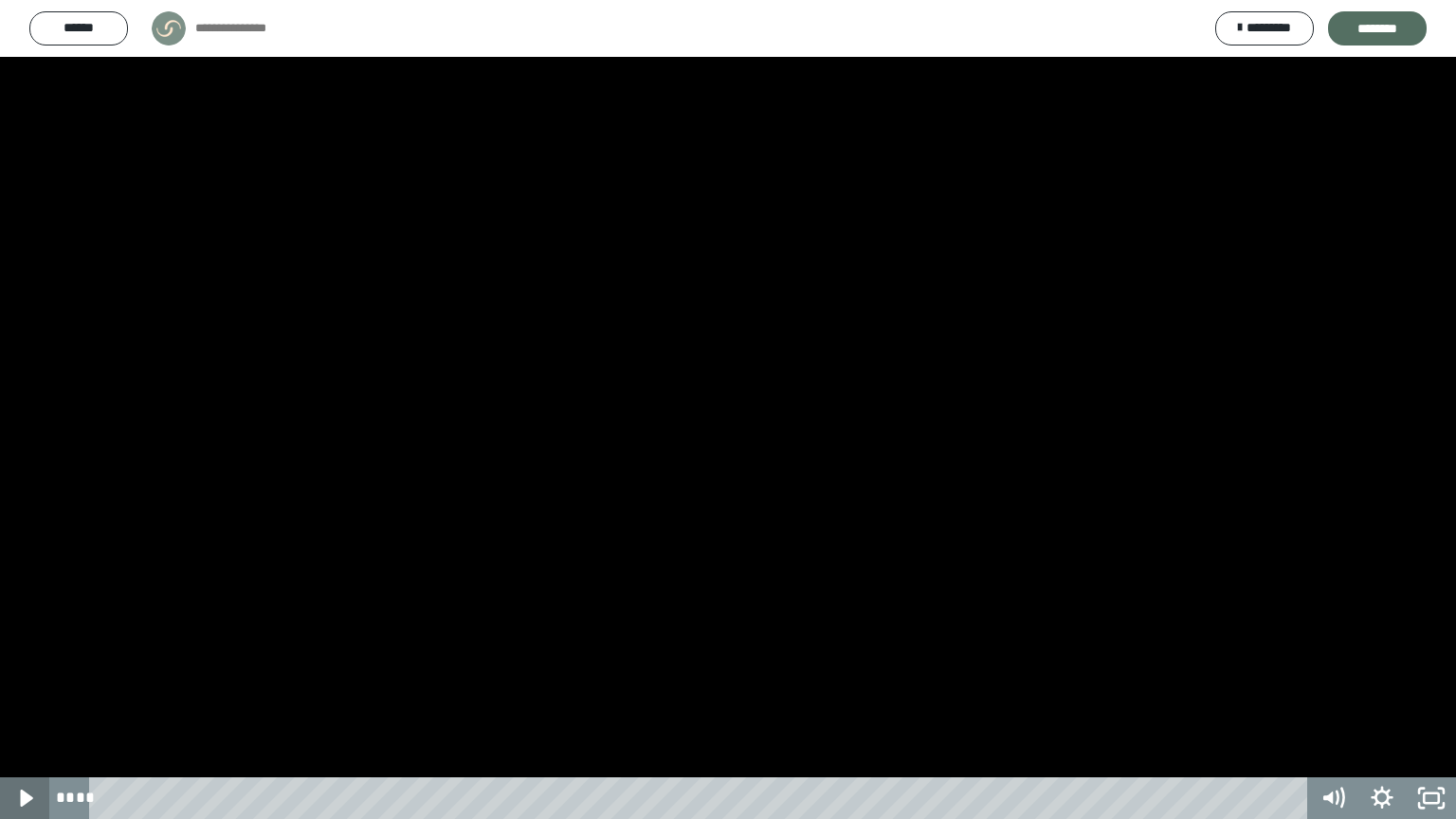 click 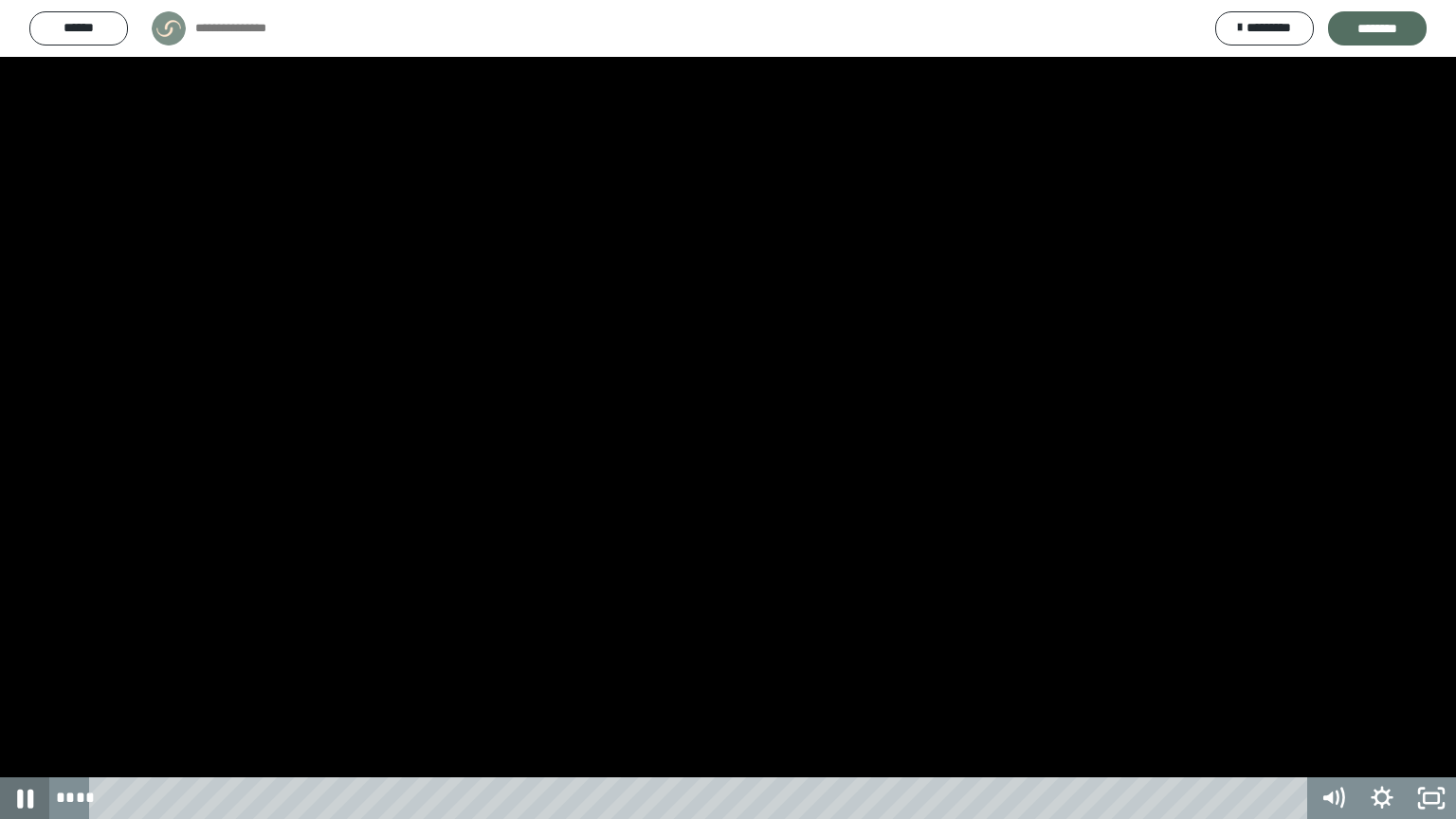 click 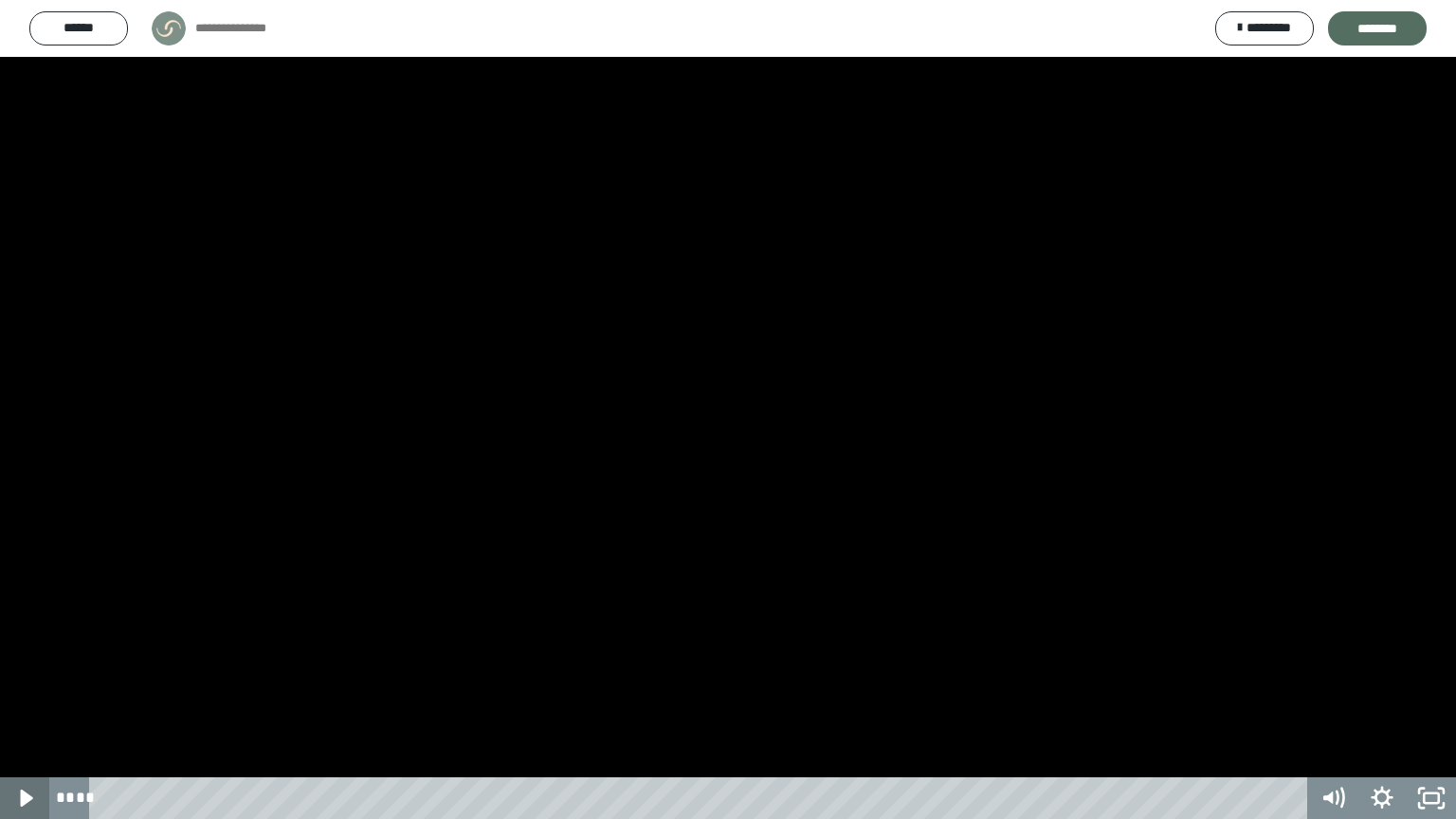 click 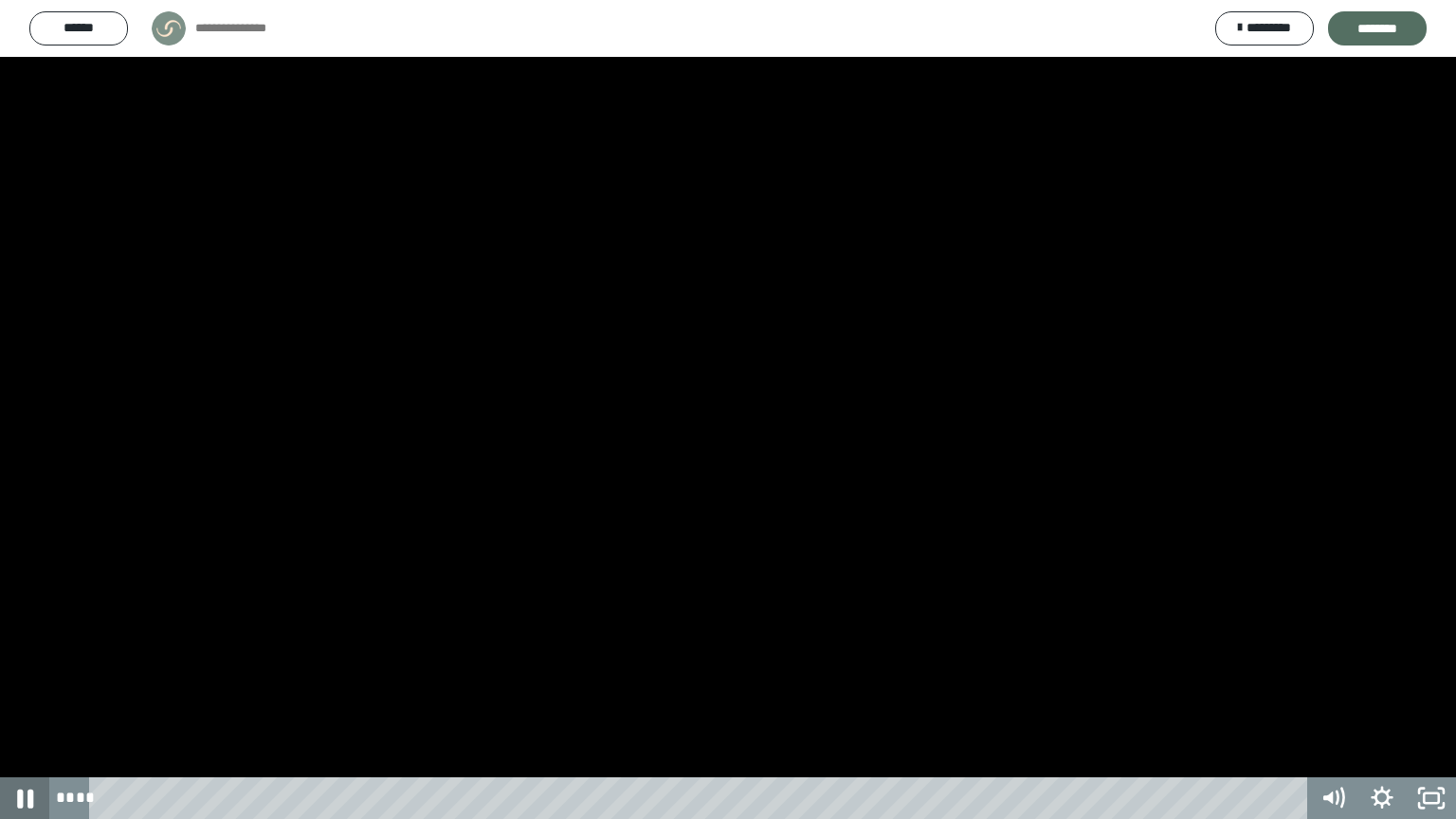 click 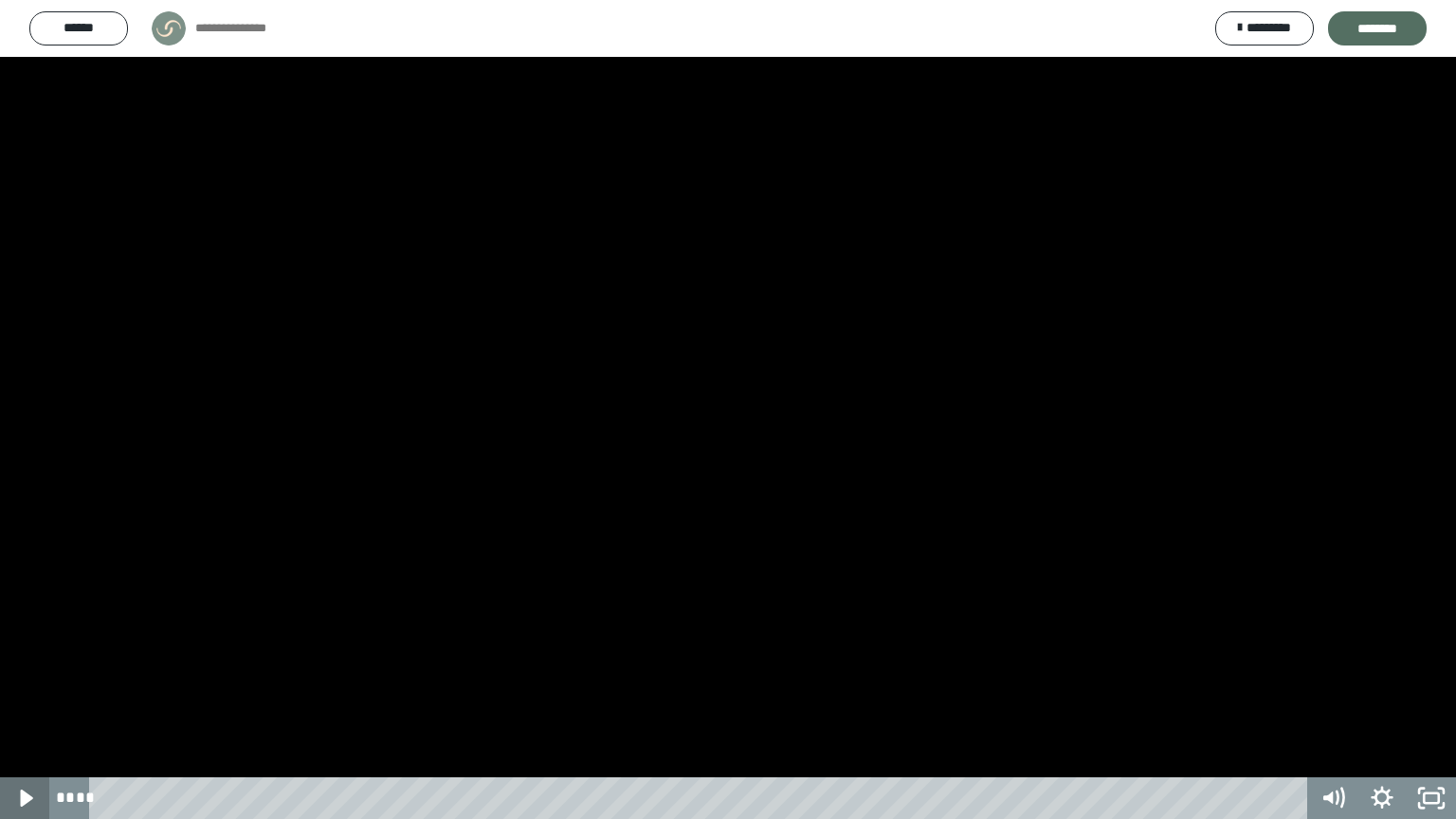 click 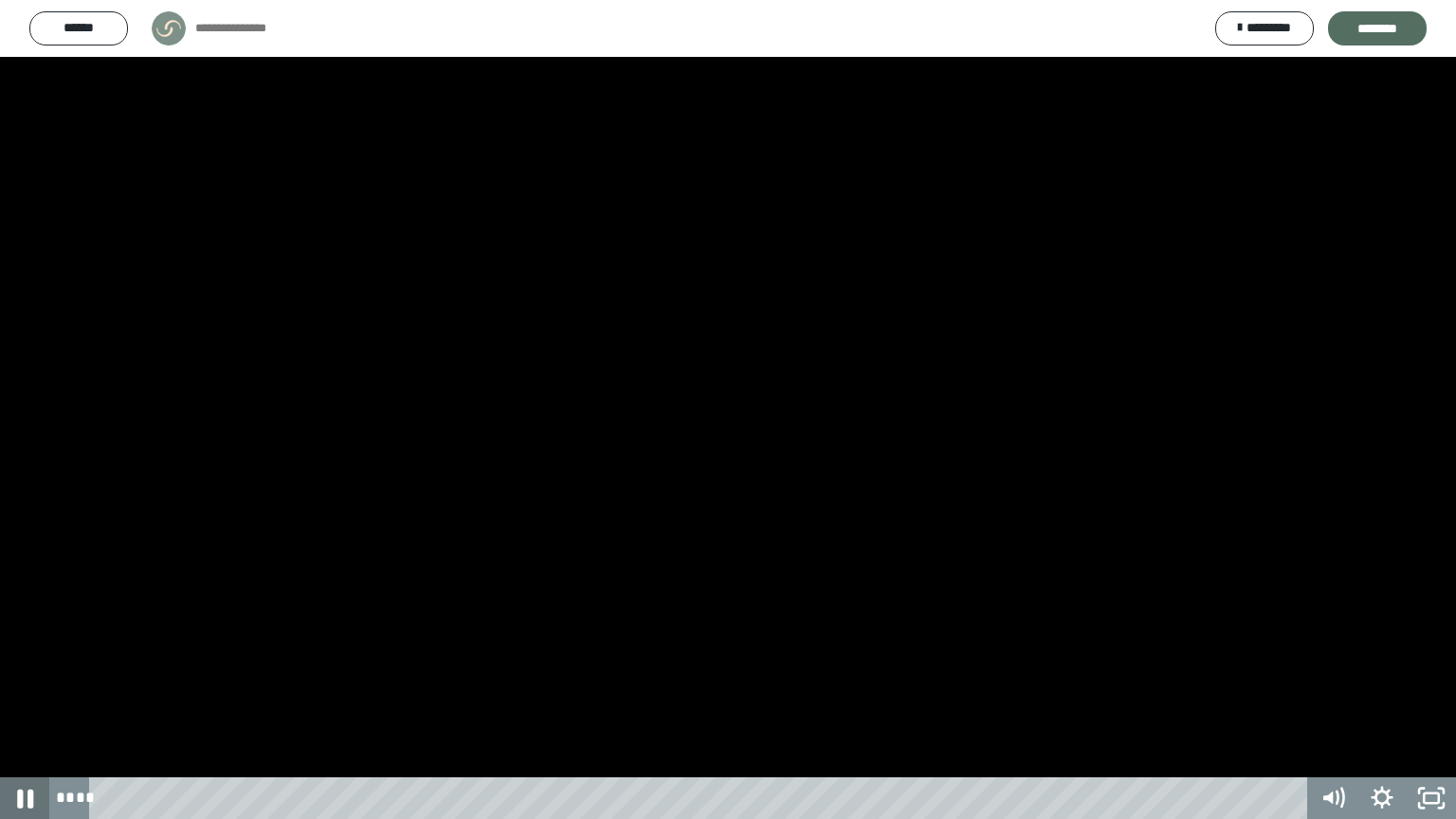 click 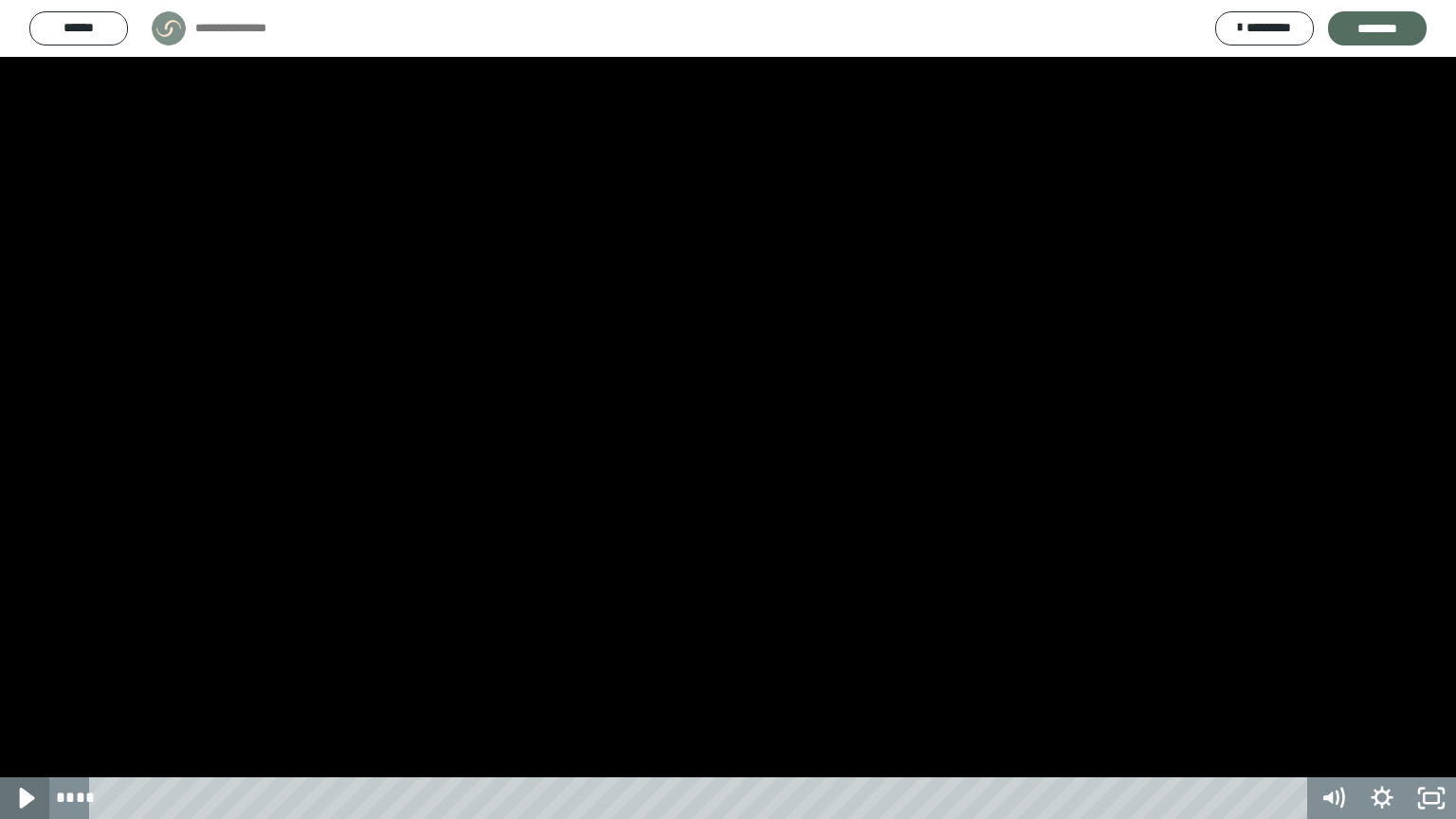 click 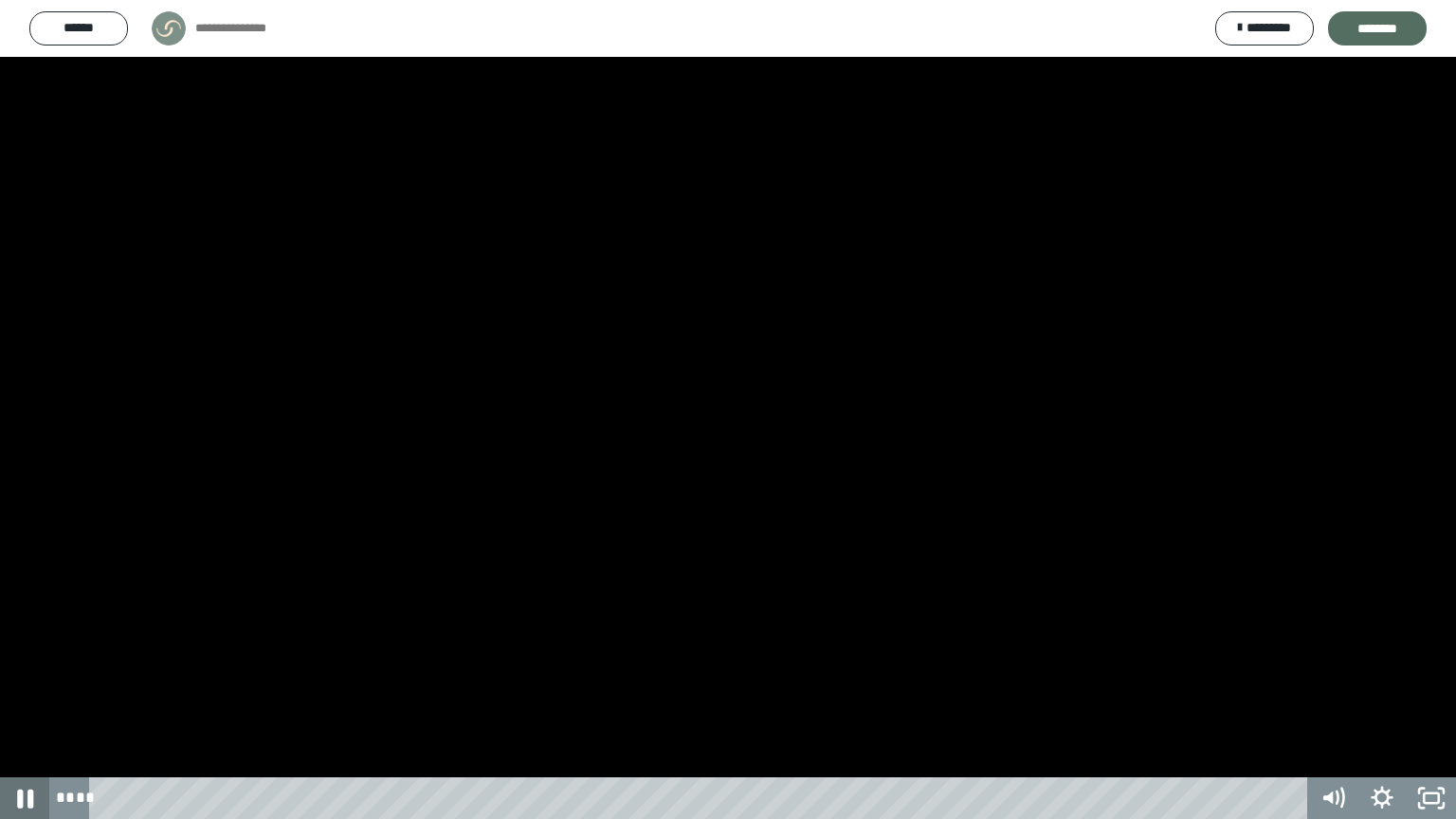 click 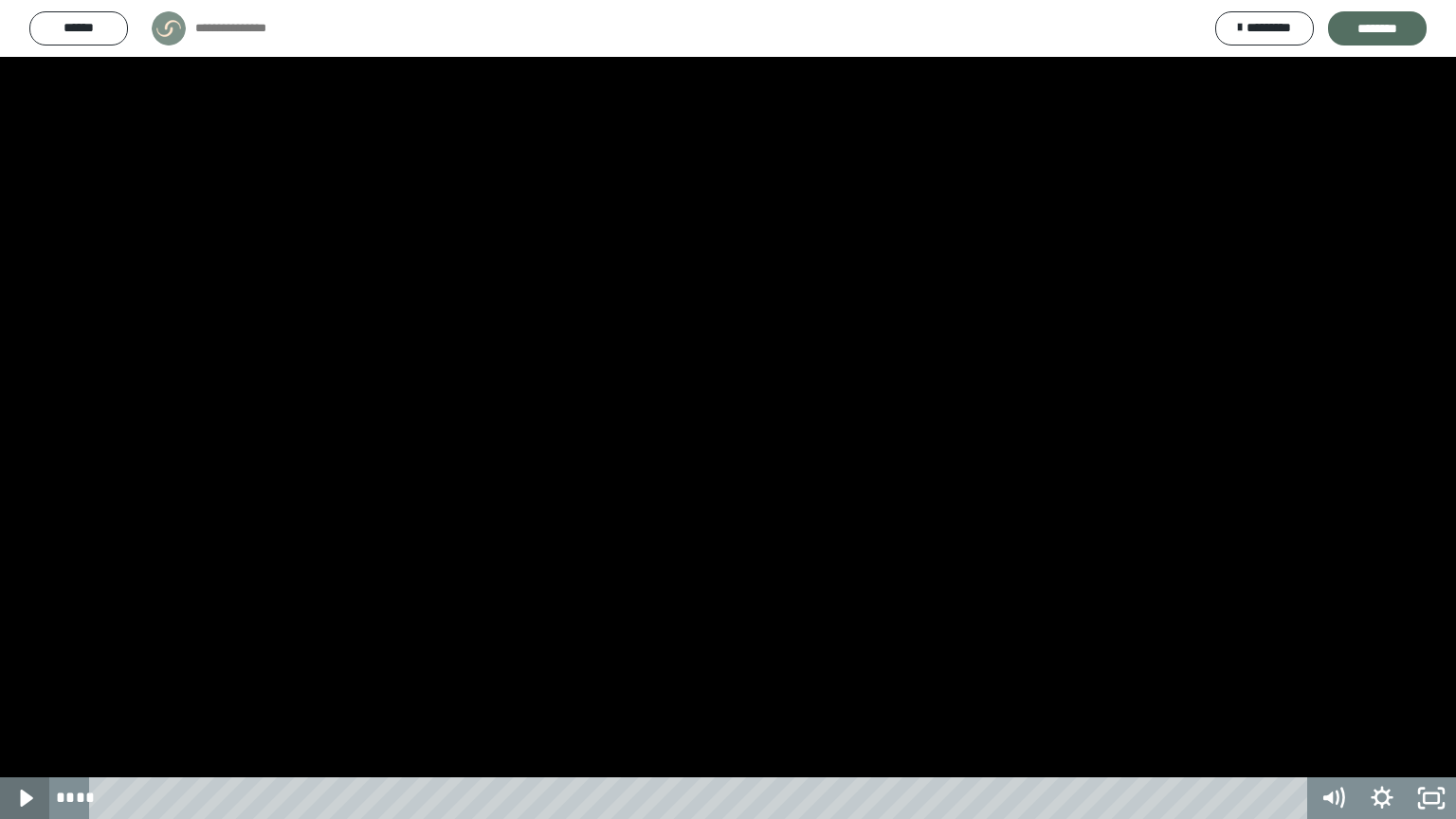 click 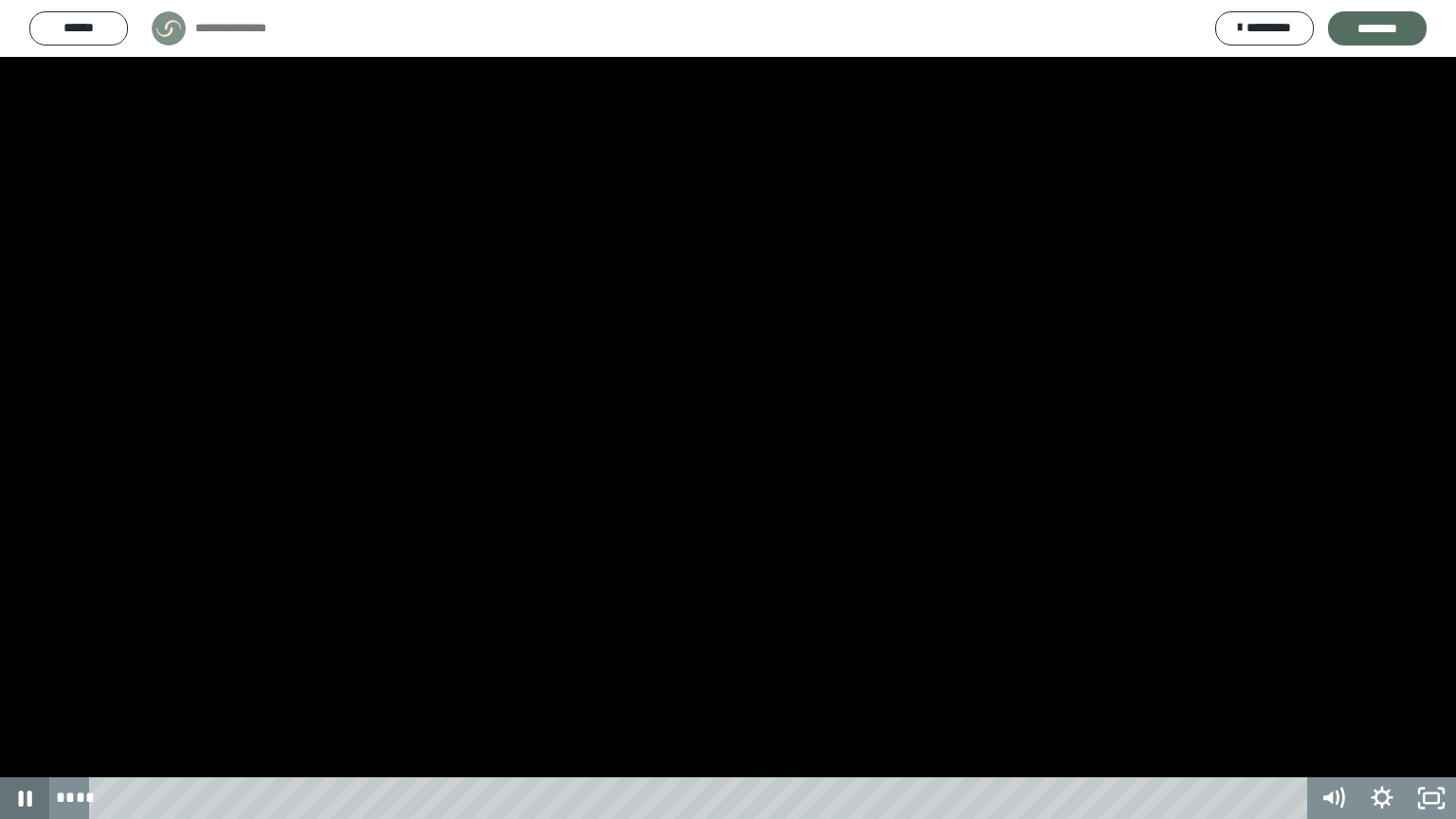 click 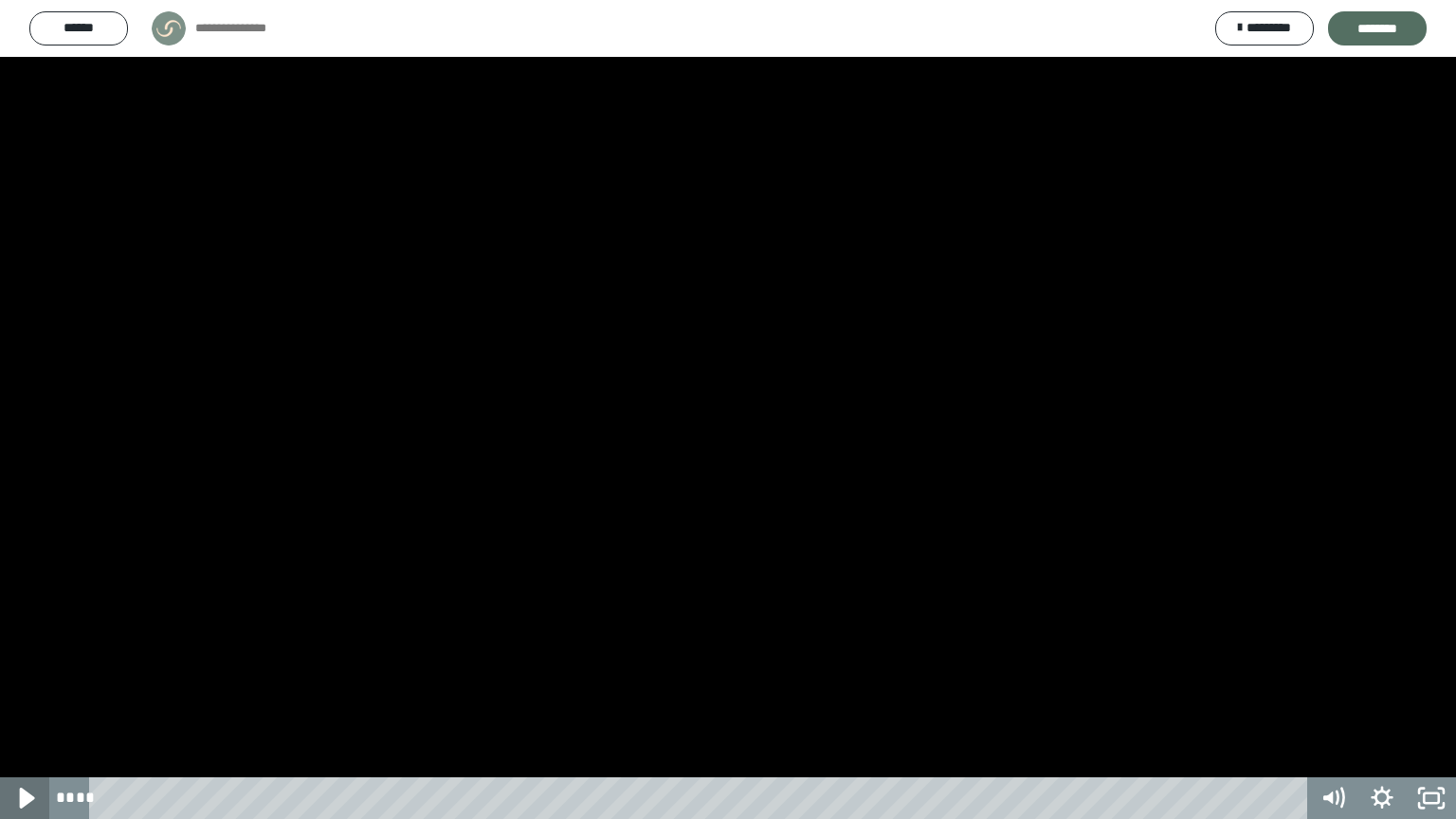 click 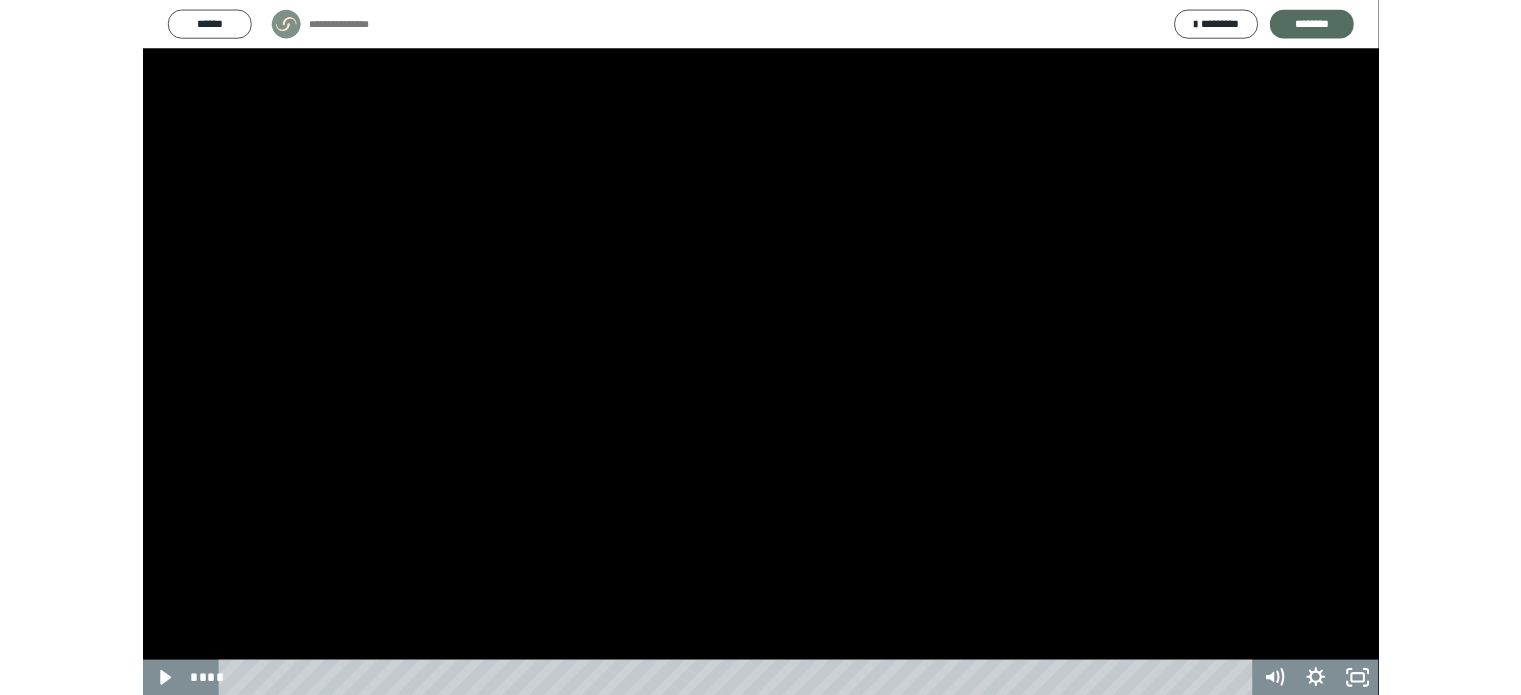 scroll, scrollTop: 1390, scrollLeft: 0, axis: vertical 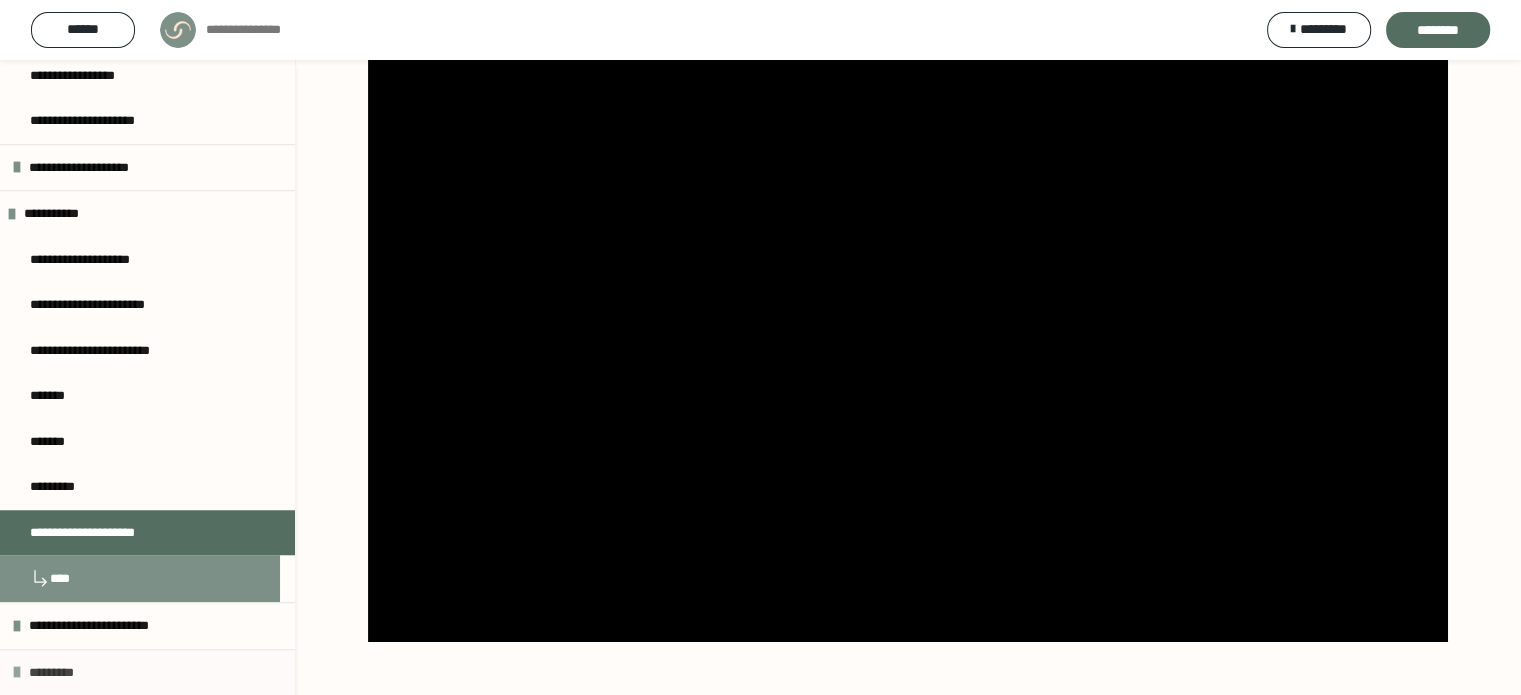 click on "*********" at bounding box center (147, 672) 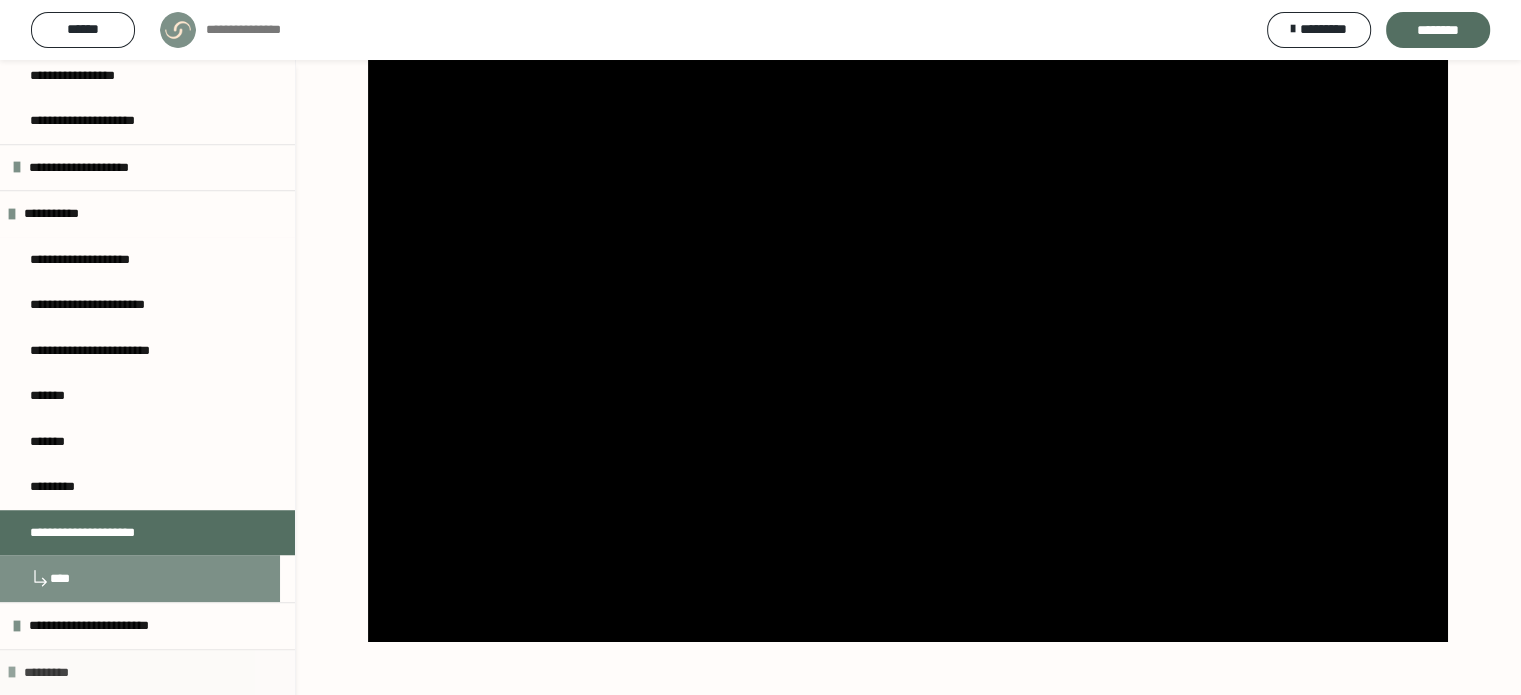 click on "*********" at bounding box center [56, 673] 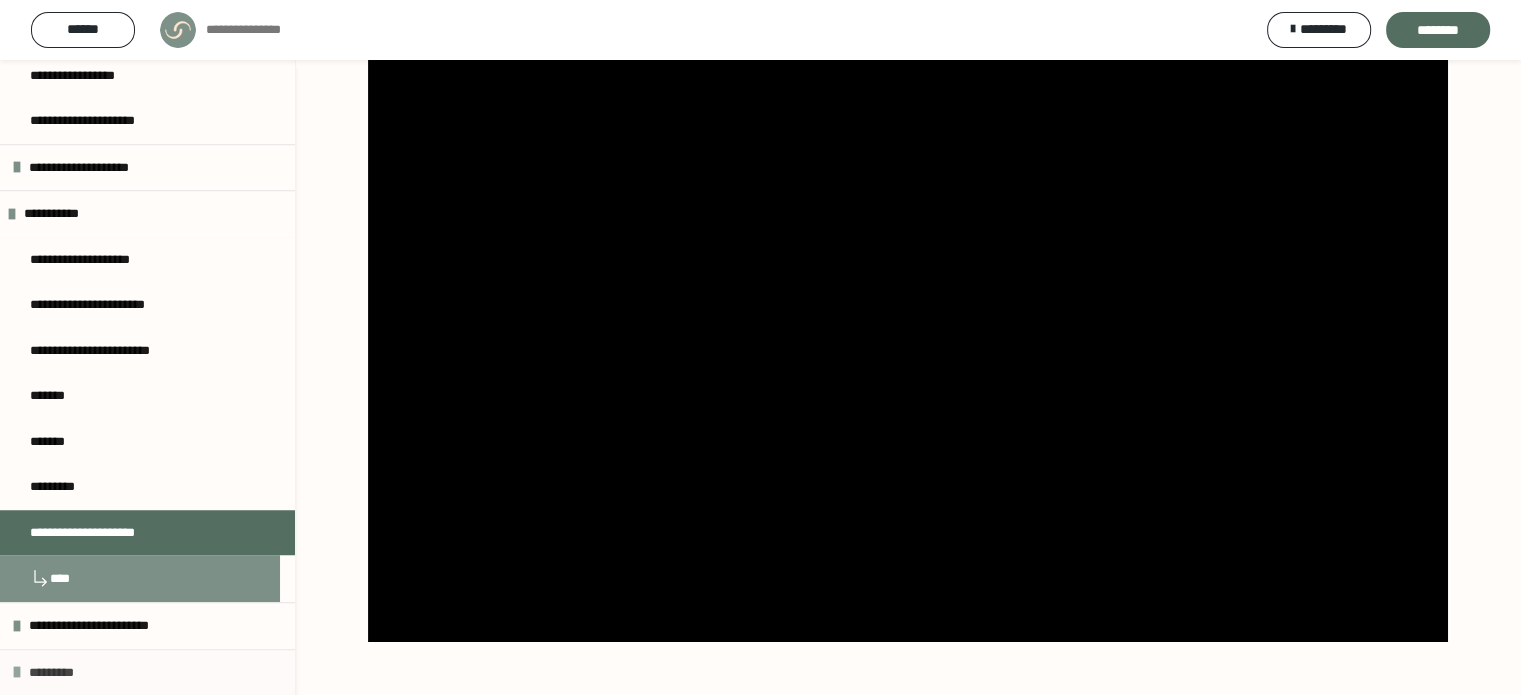click on "*********" at bounding box center (61, 673) 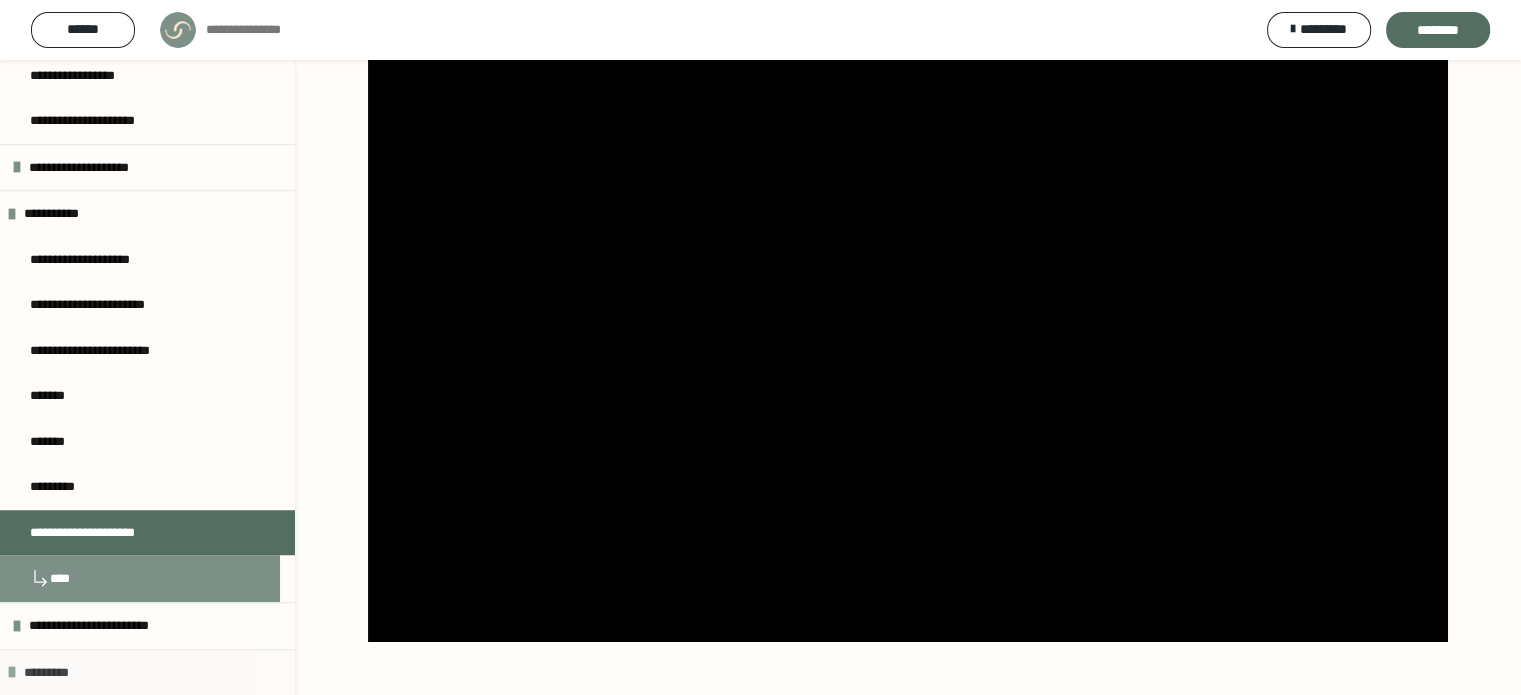 click on "*********" at bounding box center (56, 673) 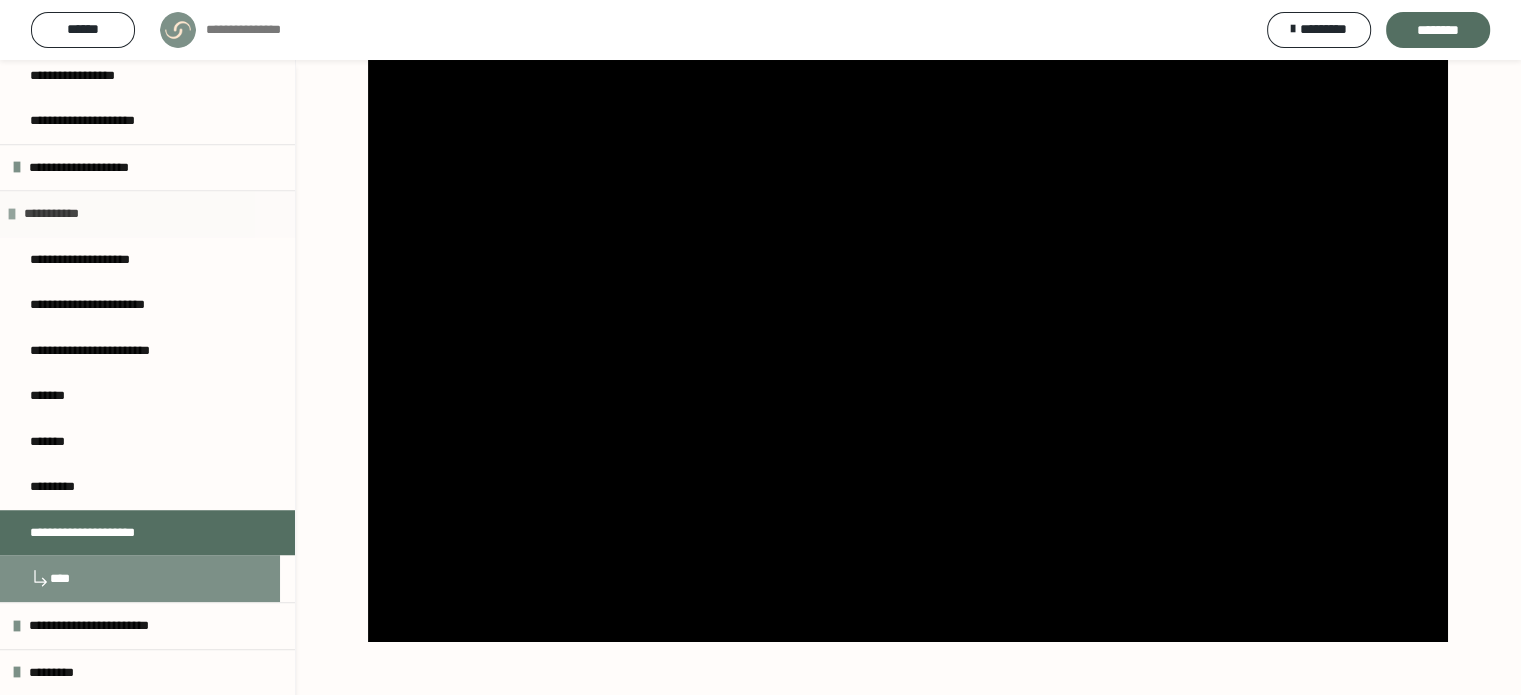 click on "**********" at bounding box center [147, 213] 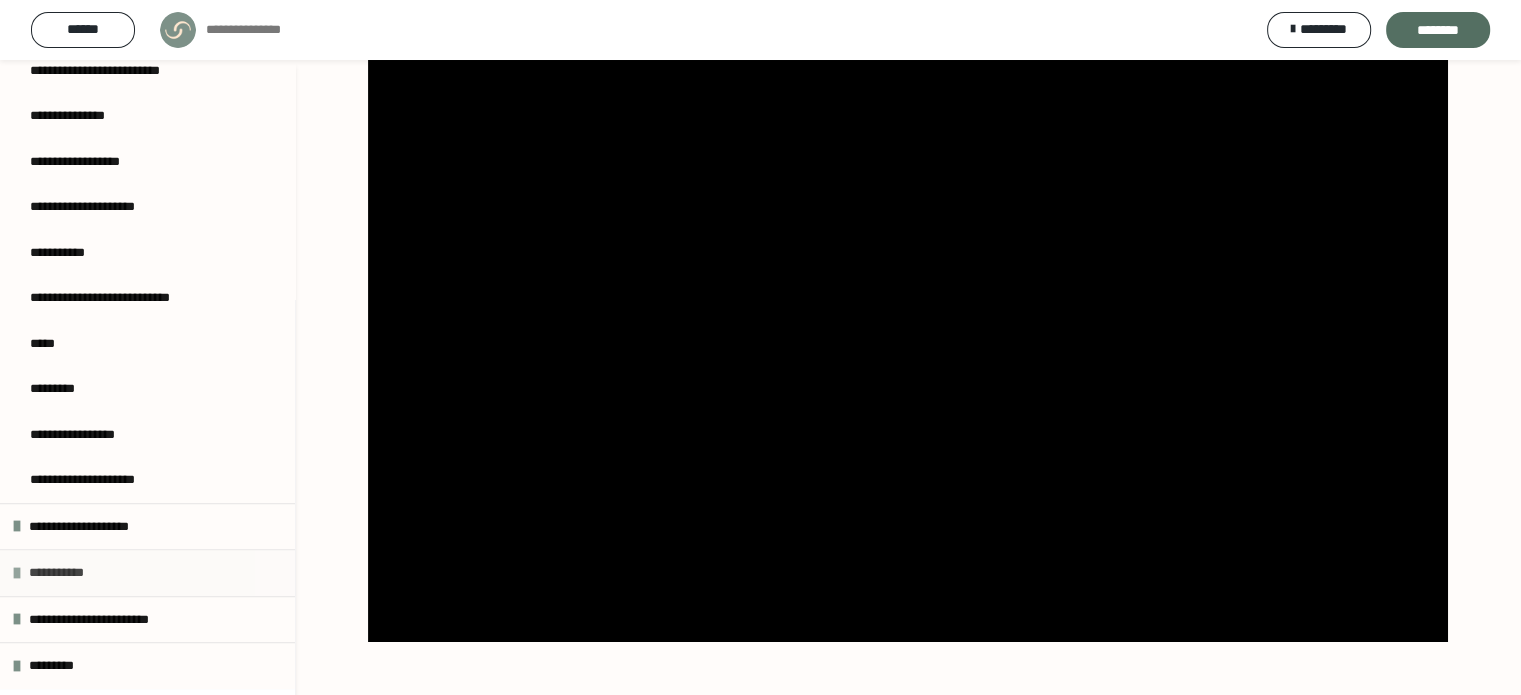 scroll, scrollTop: 1025, scrollLeft: 0, axis: vertical 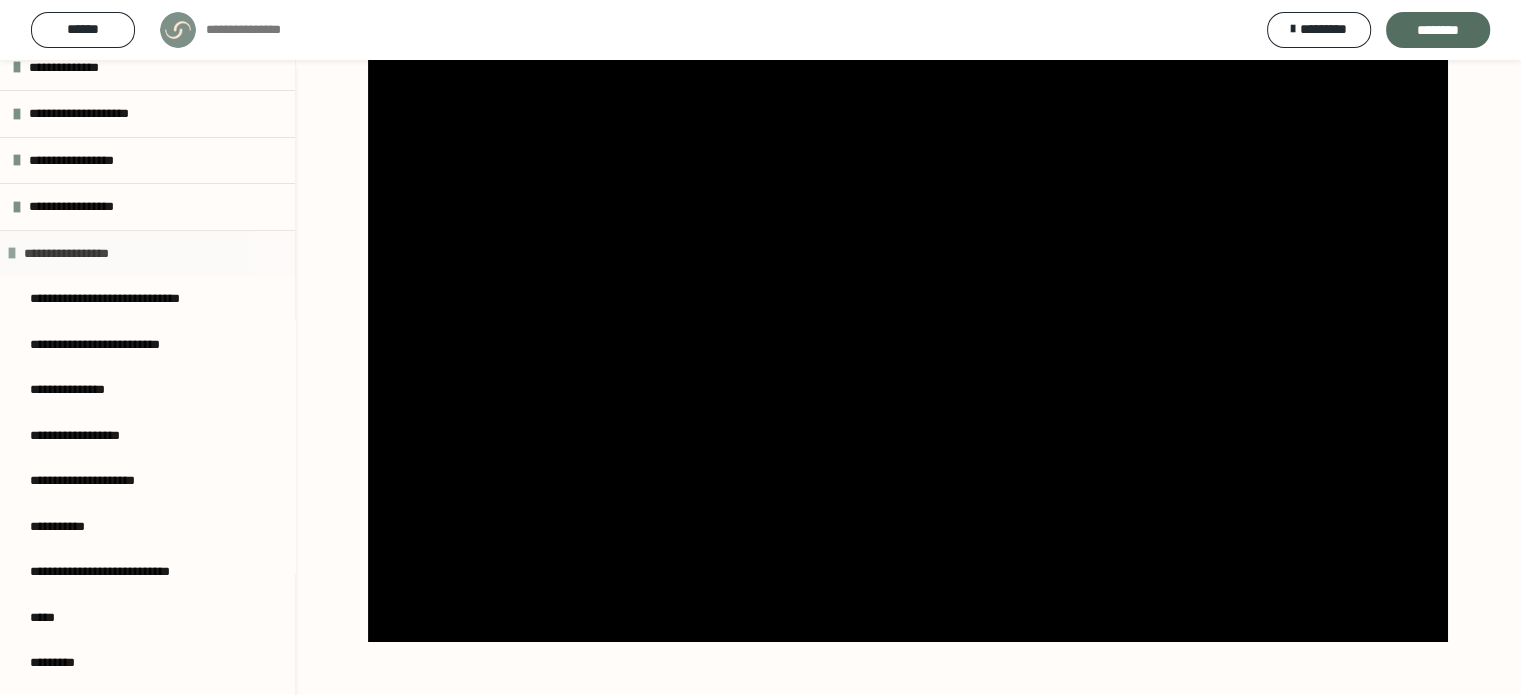 click at bounding box center (12, 253) 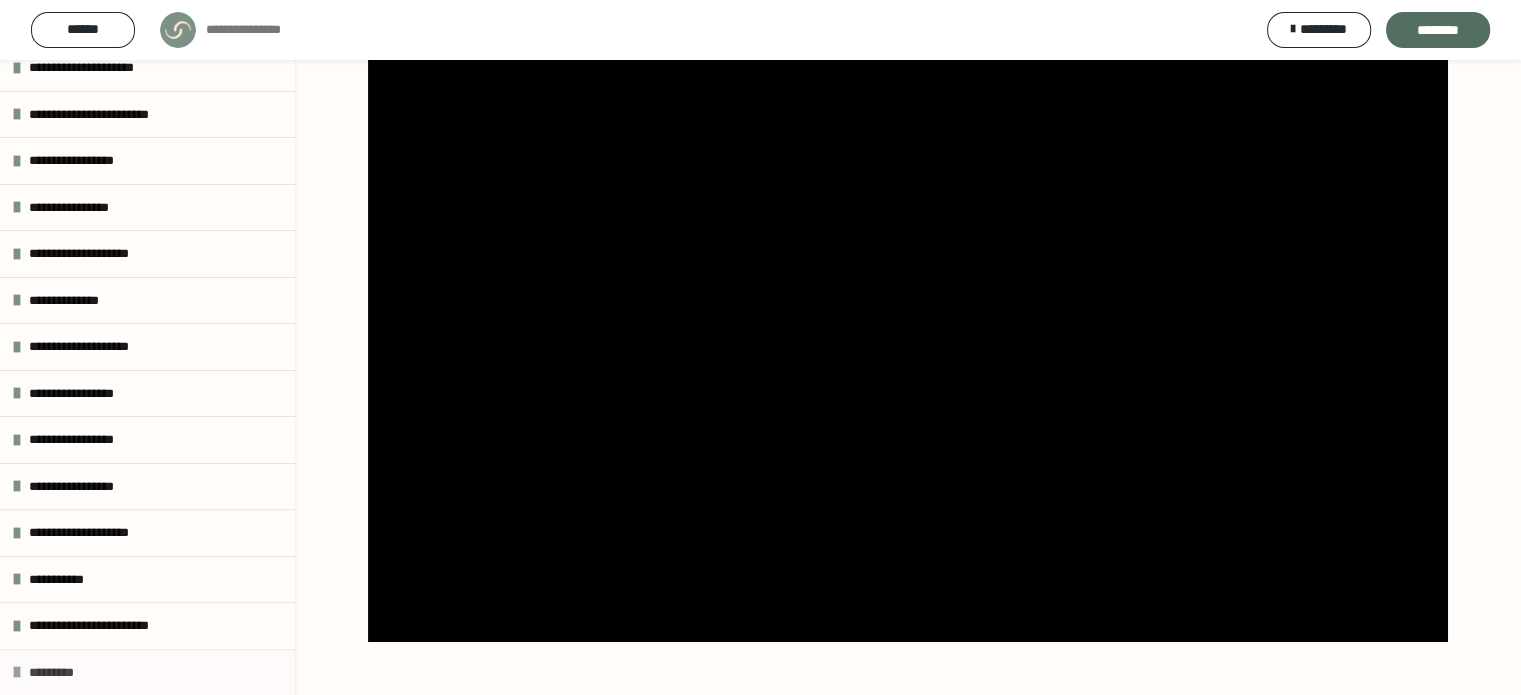 click on "*********" at bounding box center (147, 672) 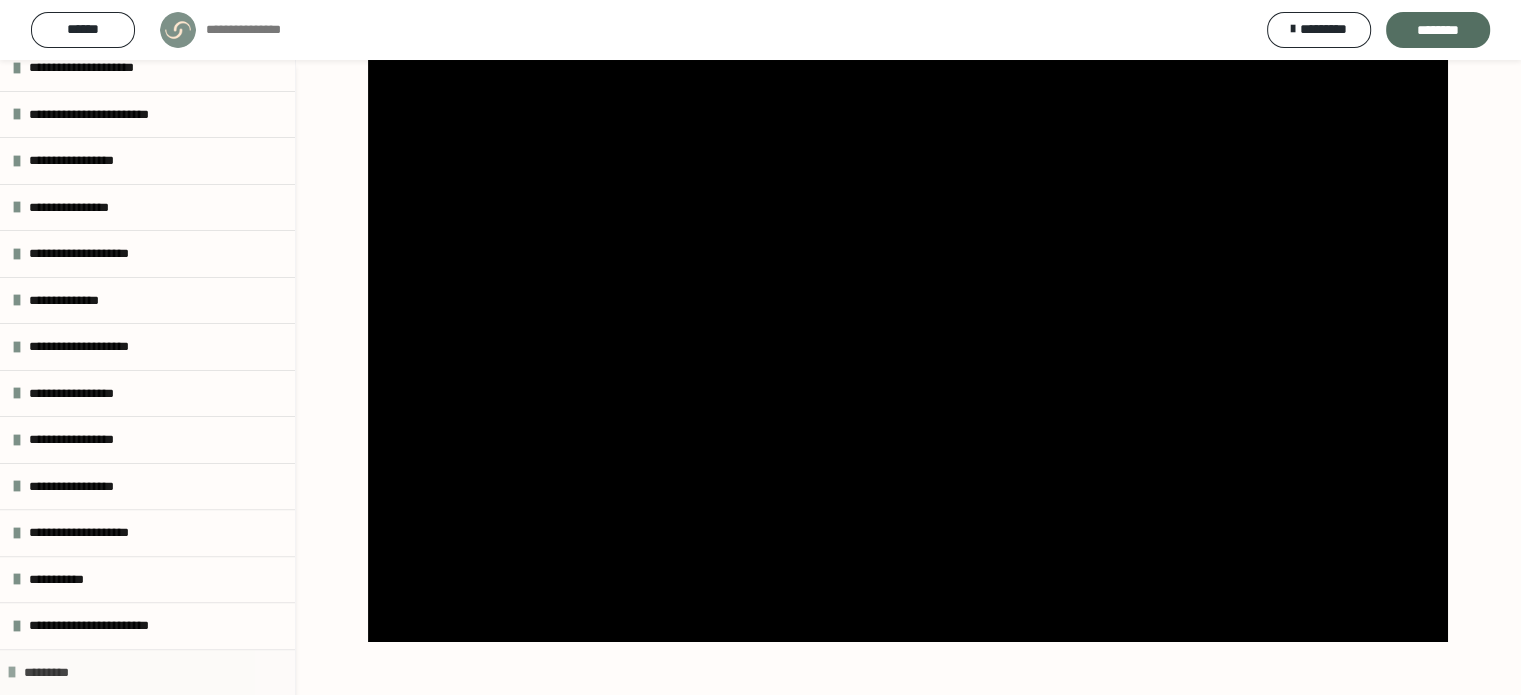 scroll, scrollTop: 726, scrollLeft: 0, axis: vertical 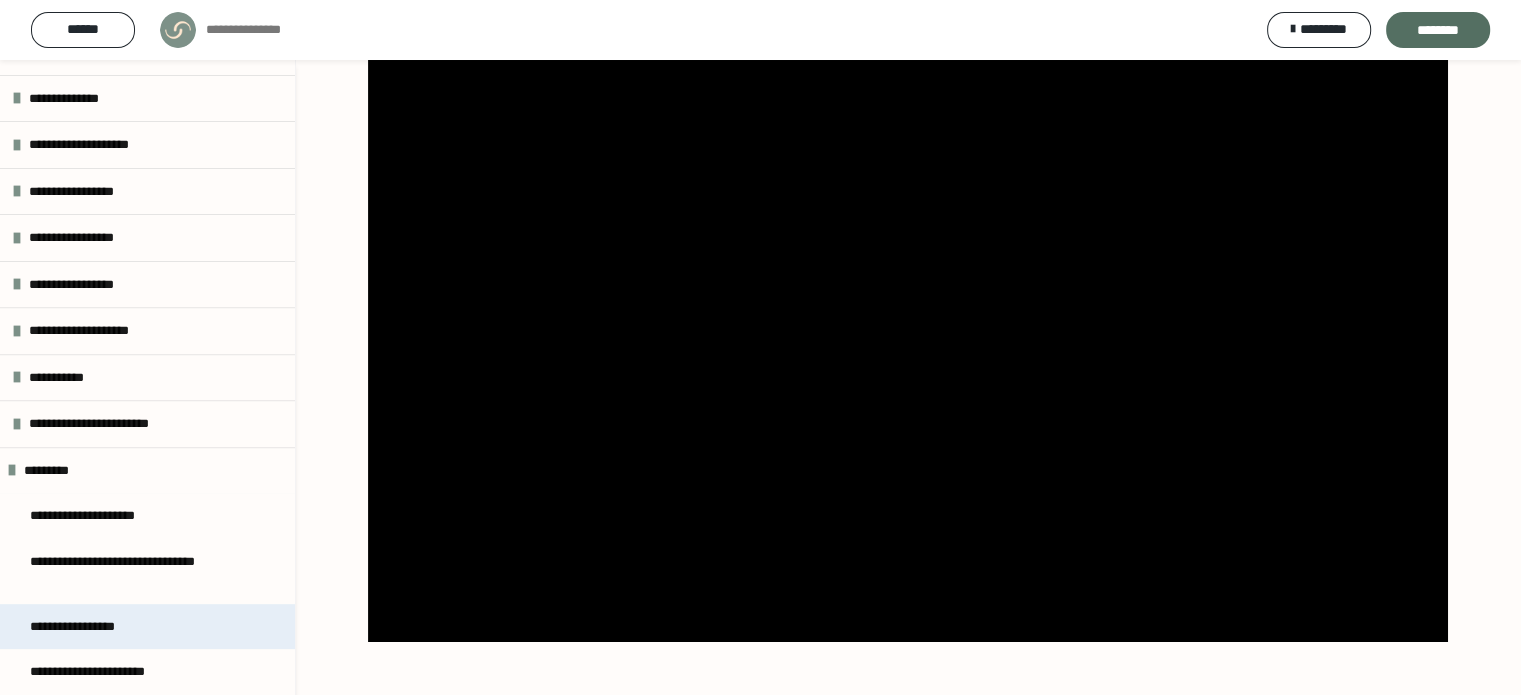 click on "**********" at bounding box center [147, 627] 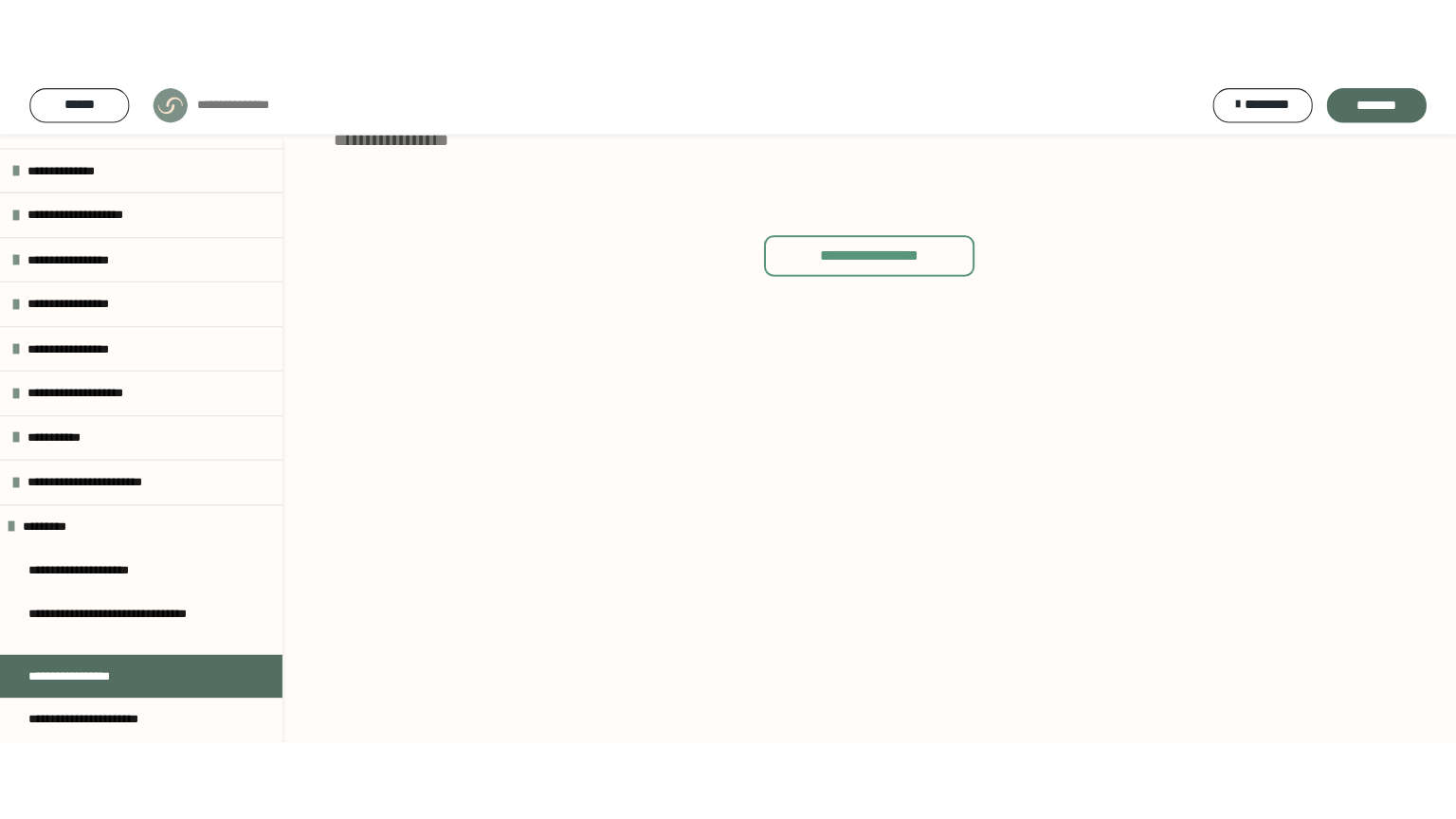 scroll, scrollTop: 57, scrollLeft: 0, axis: vertical 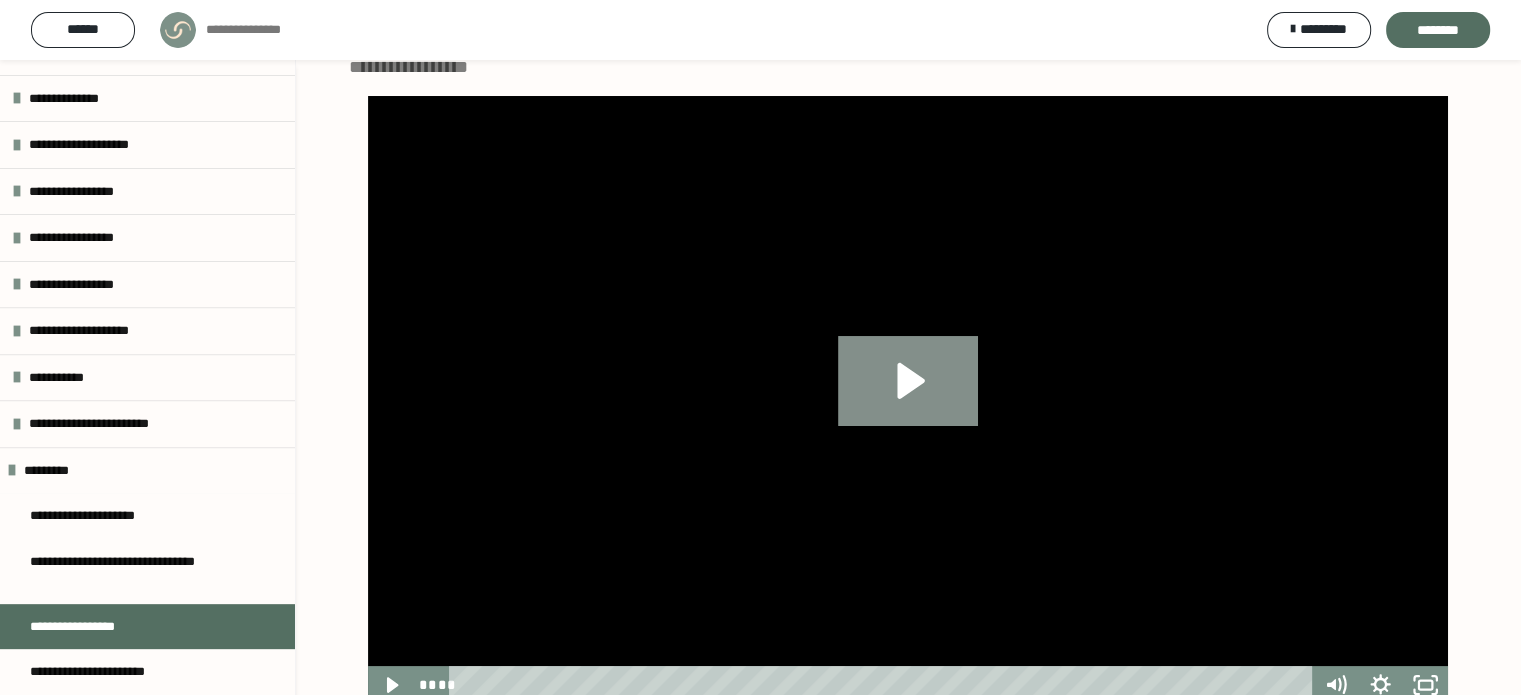 click 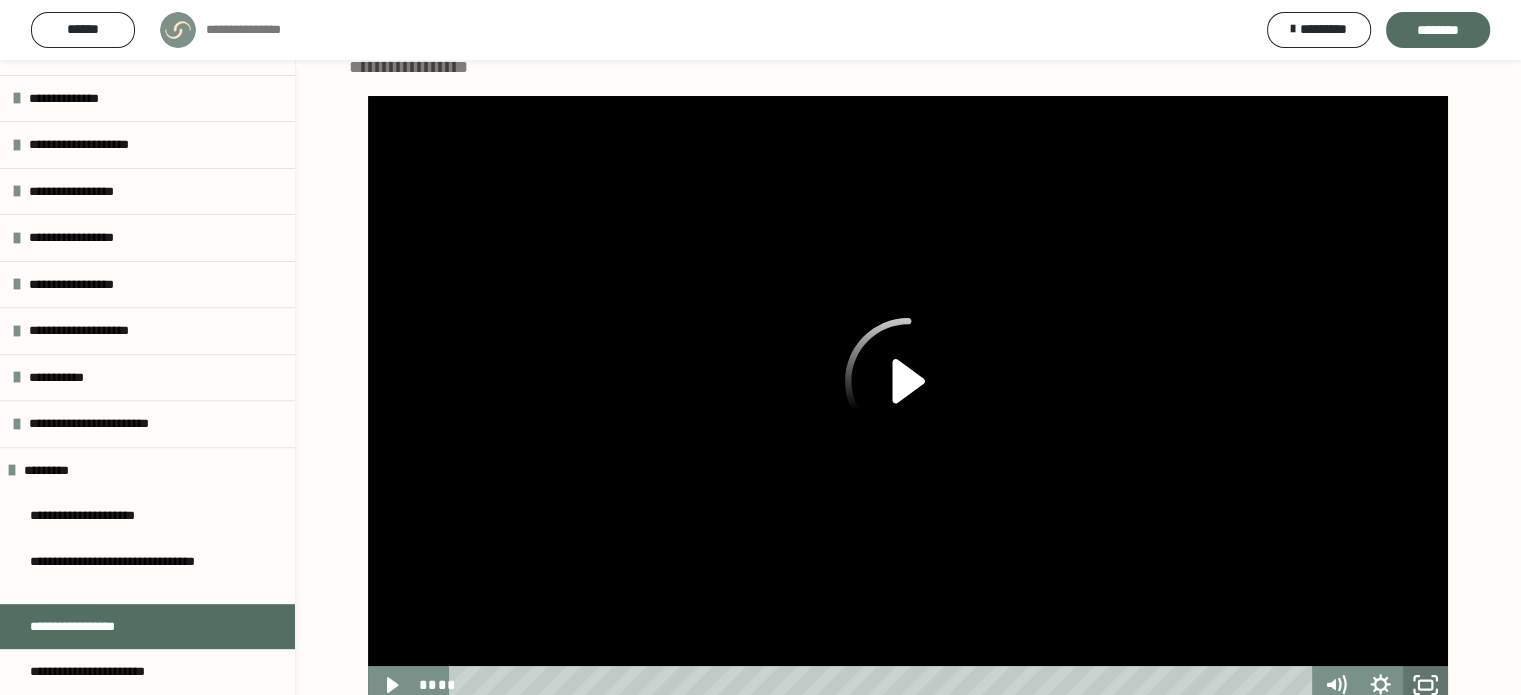 click 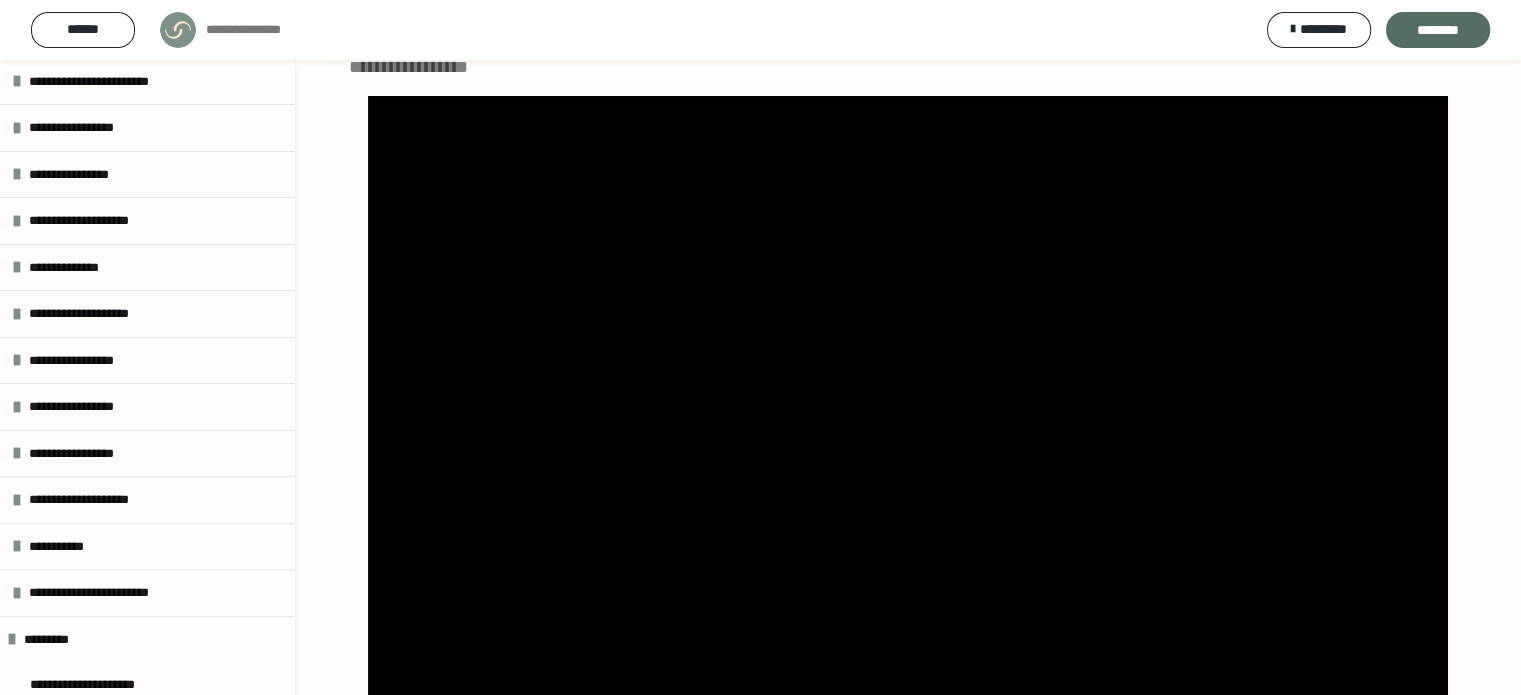 scroll, scrollTop: 726, scrollLeft: 0, axis: vertical 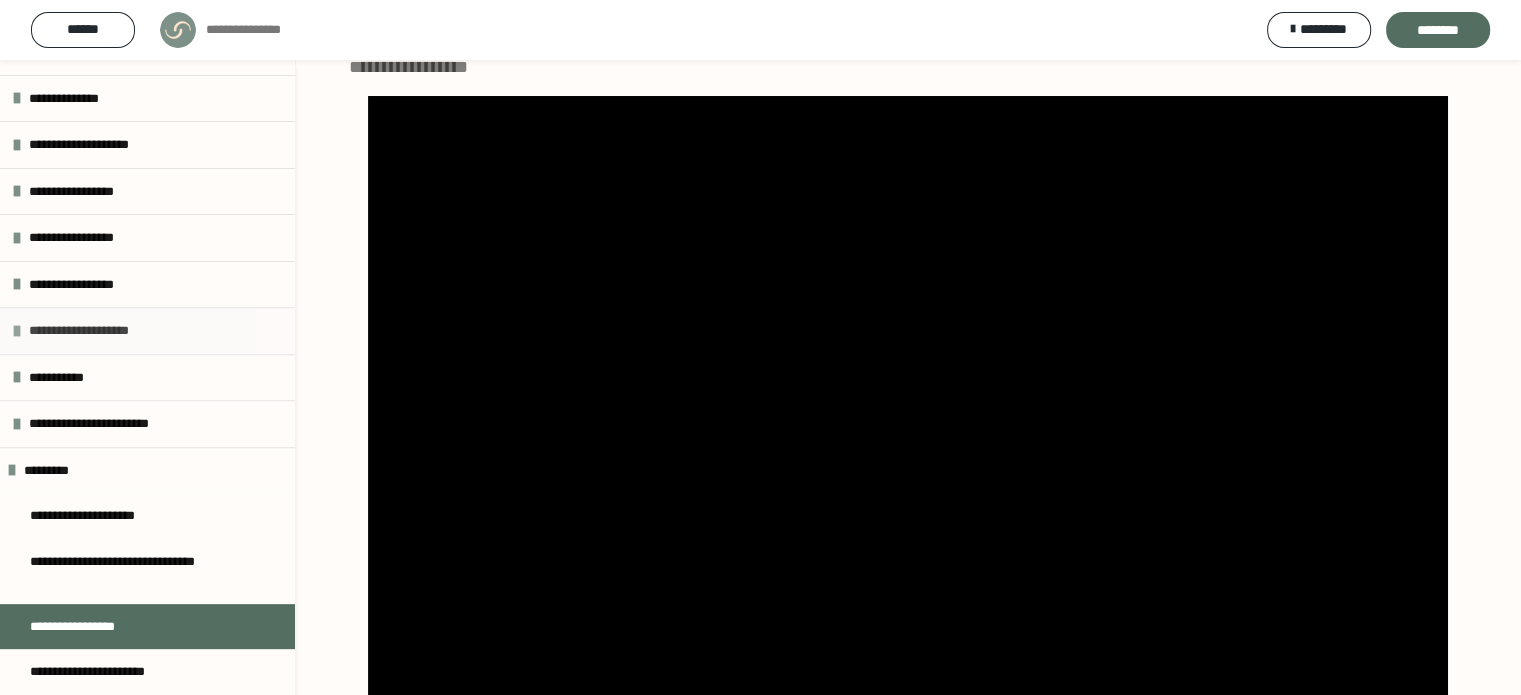 click on "**********" at bounding box center [93, 331] 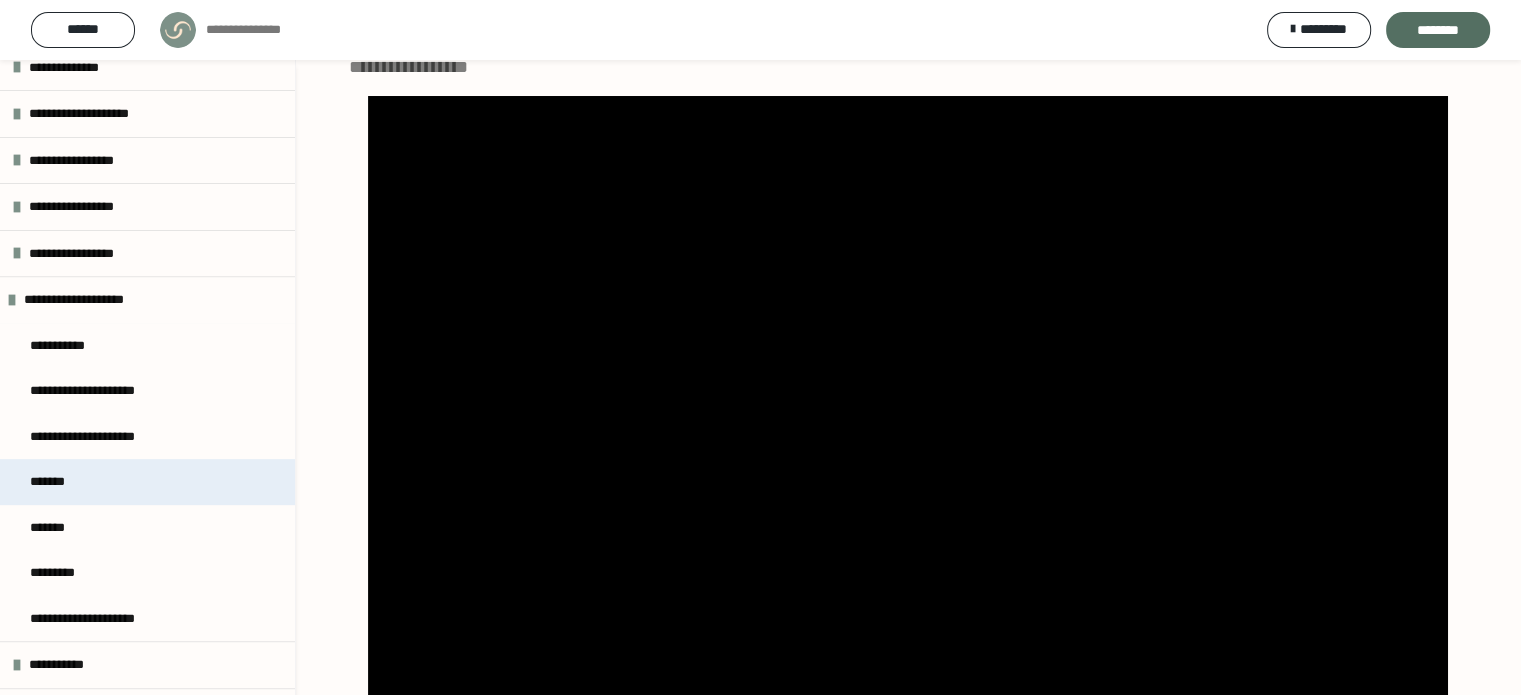 scroll, scrollTop: 884, scrollLeft: 0, axis: vertical 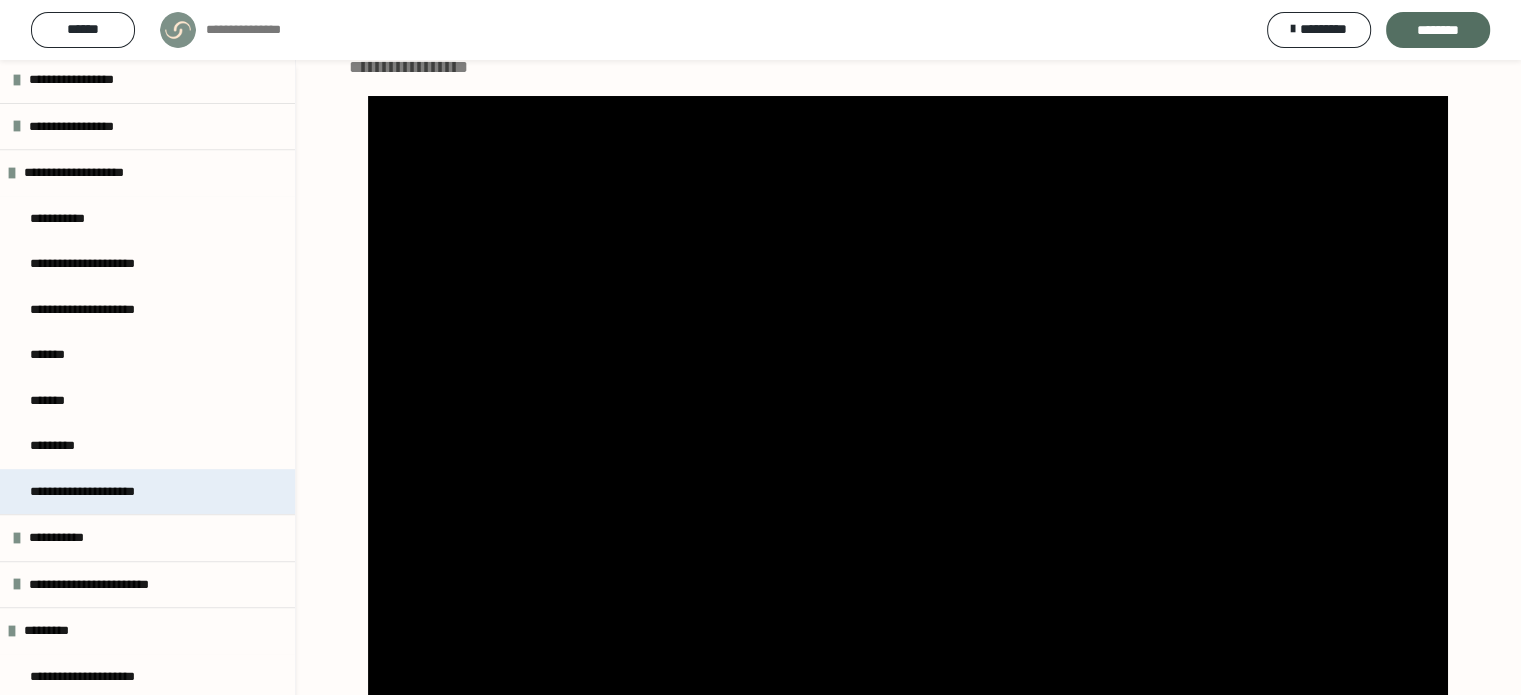 click on "**********" at bounding box center [107, 492] 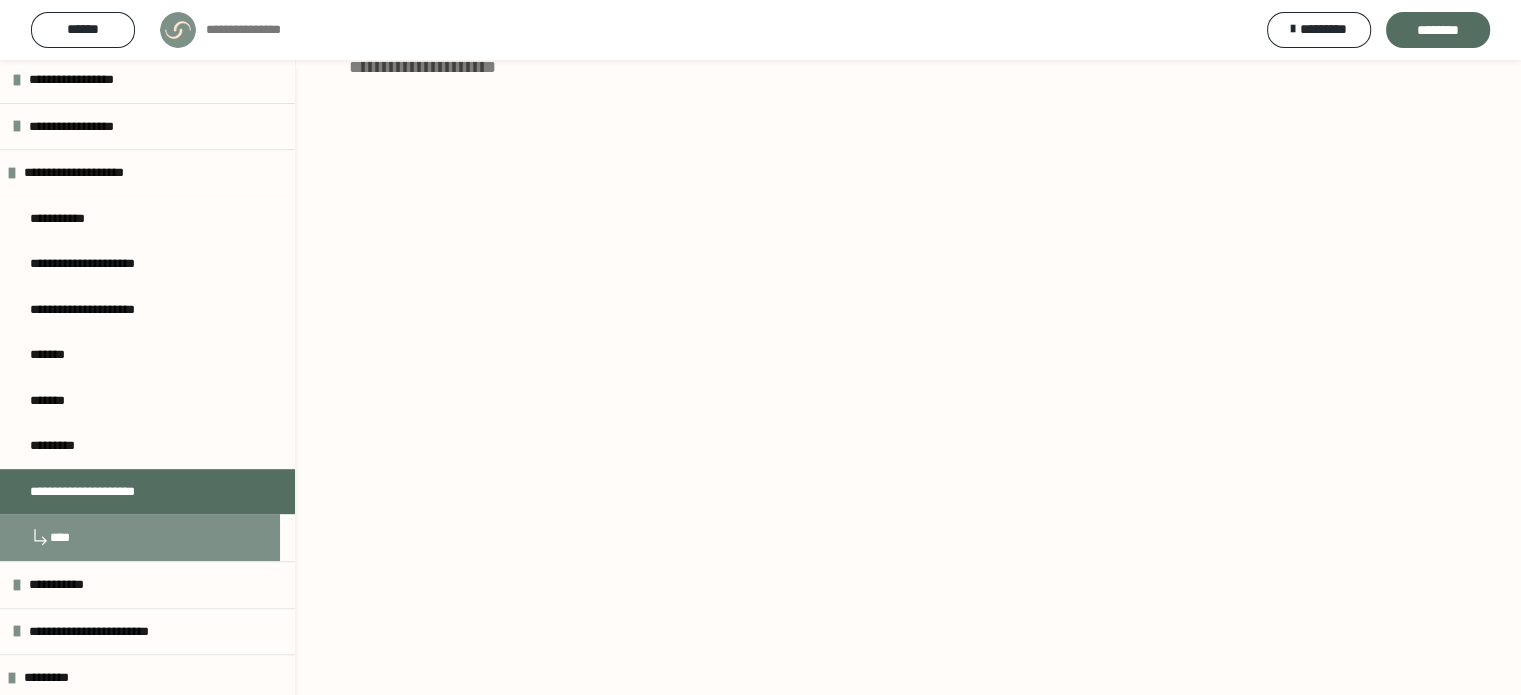 click on "****" at bounding box center (140, 537) 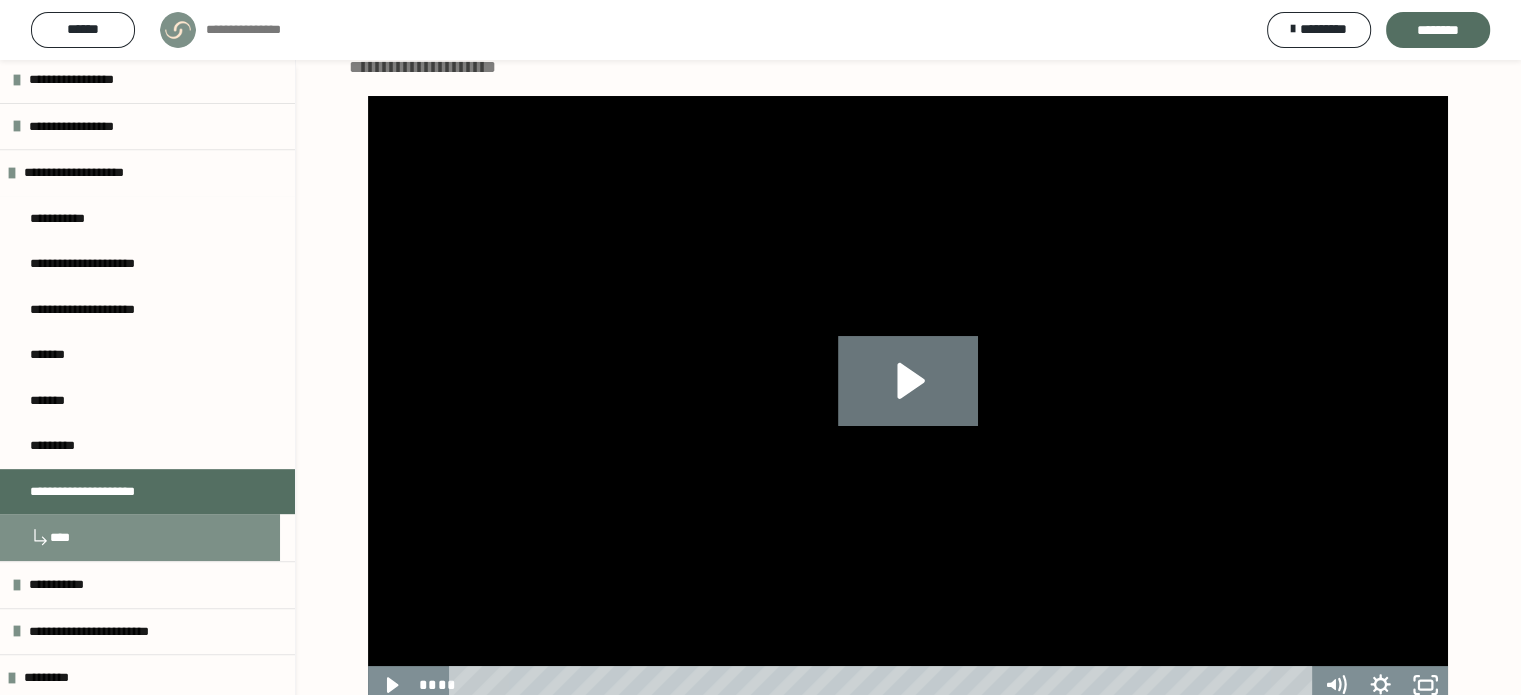 click on "****" at bounding box center [140, 537] 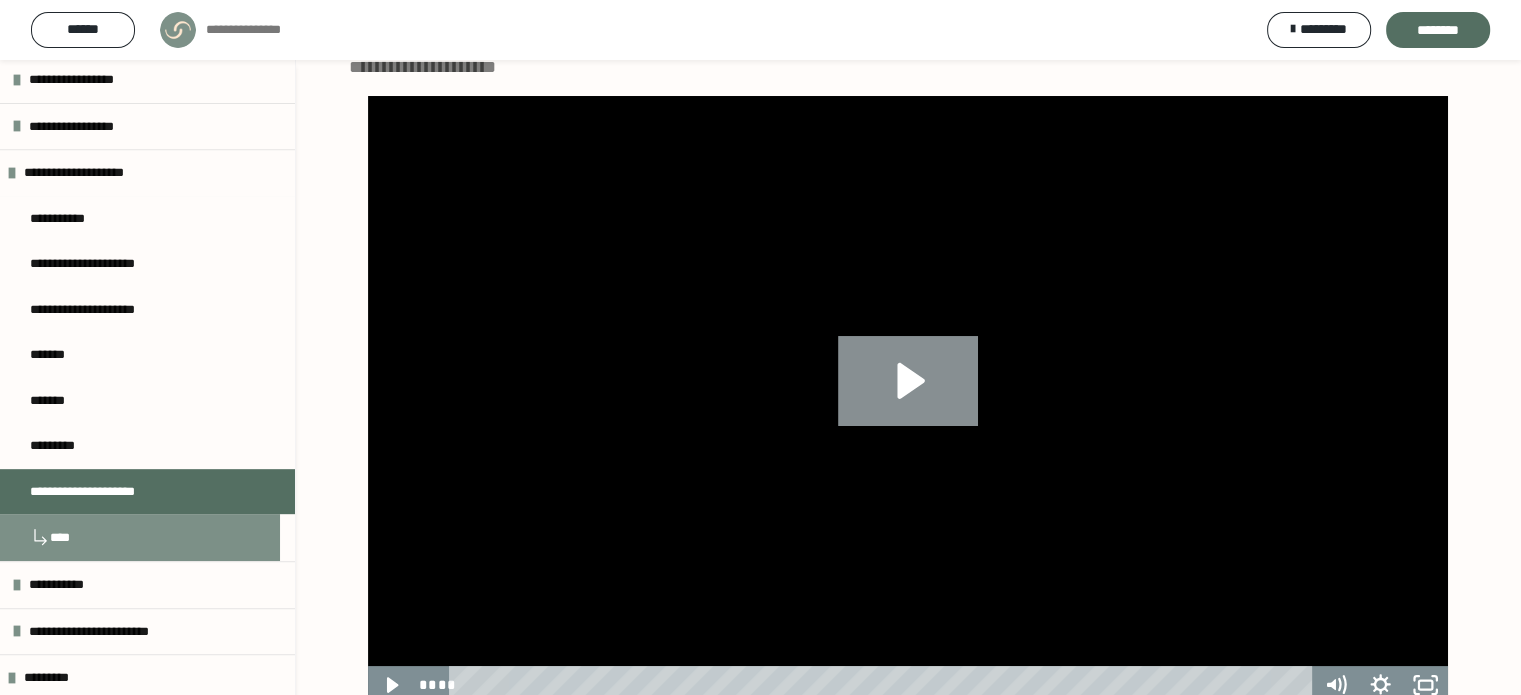 click 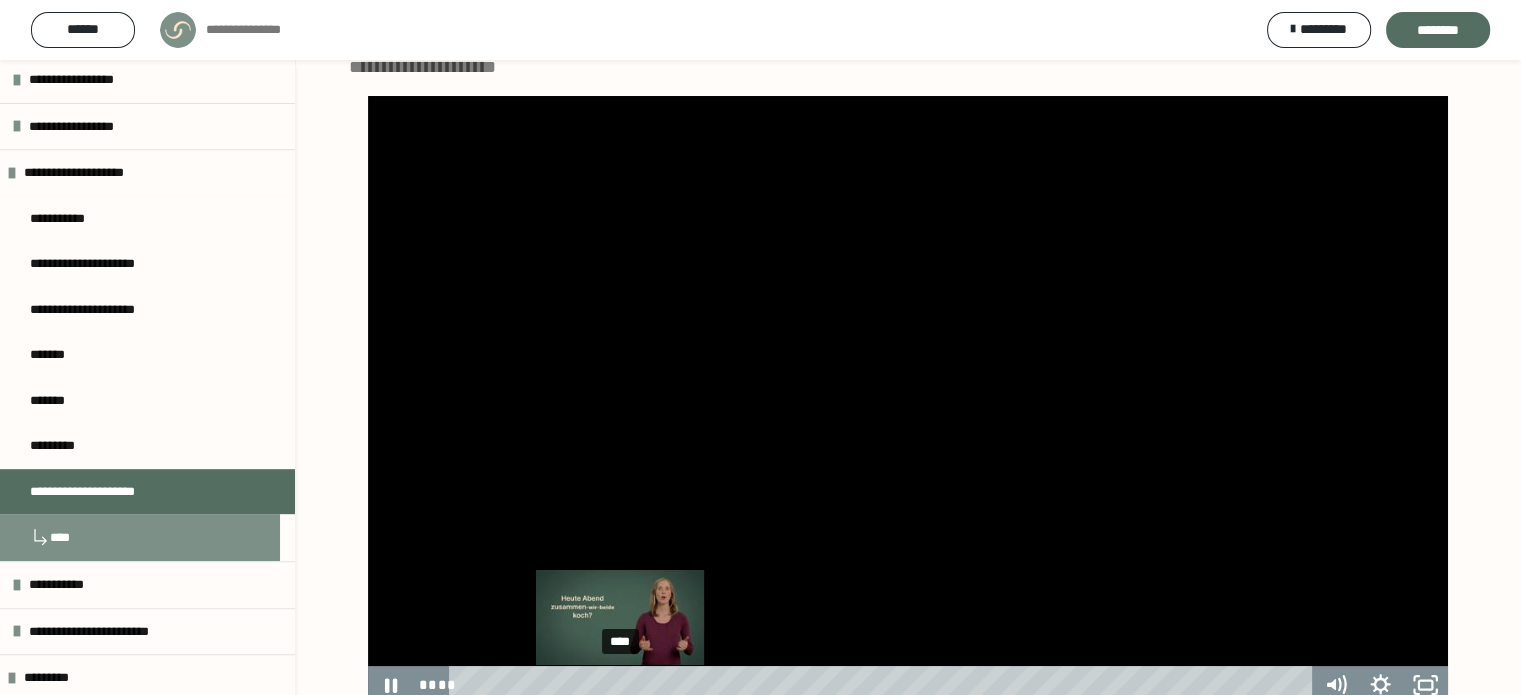 scroll, scrollTop: 68, scrollLeft: 0, axis: vertical 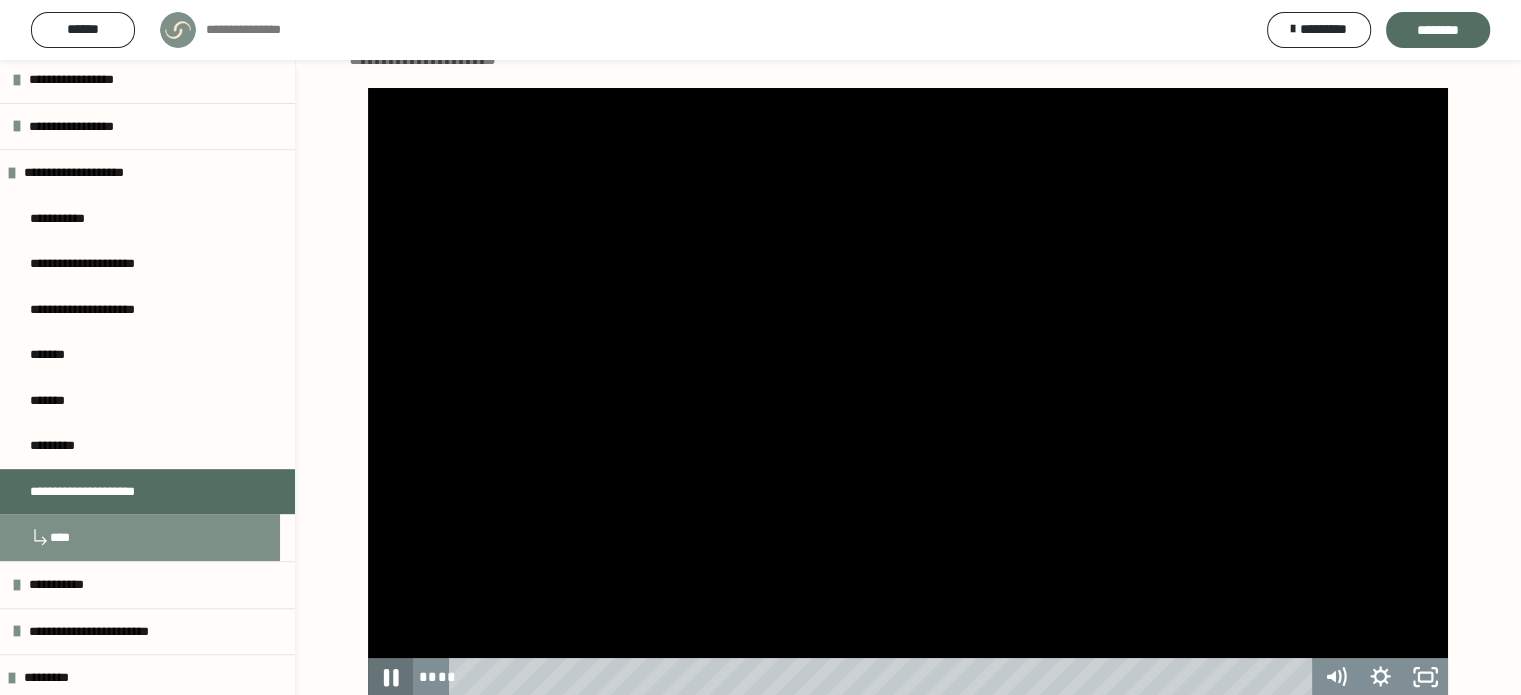 click 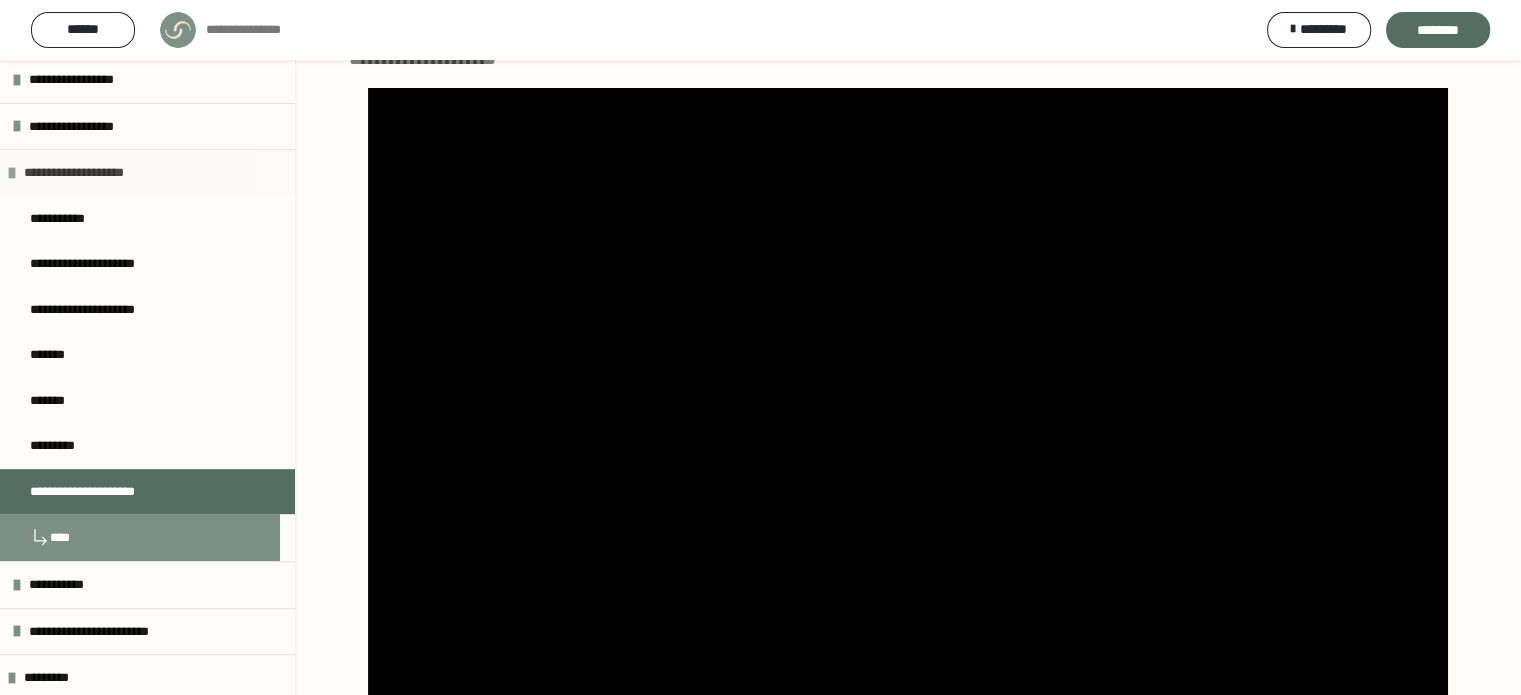 click at bounding box center [12, 173] 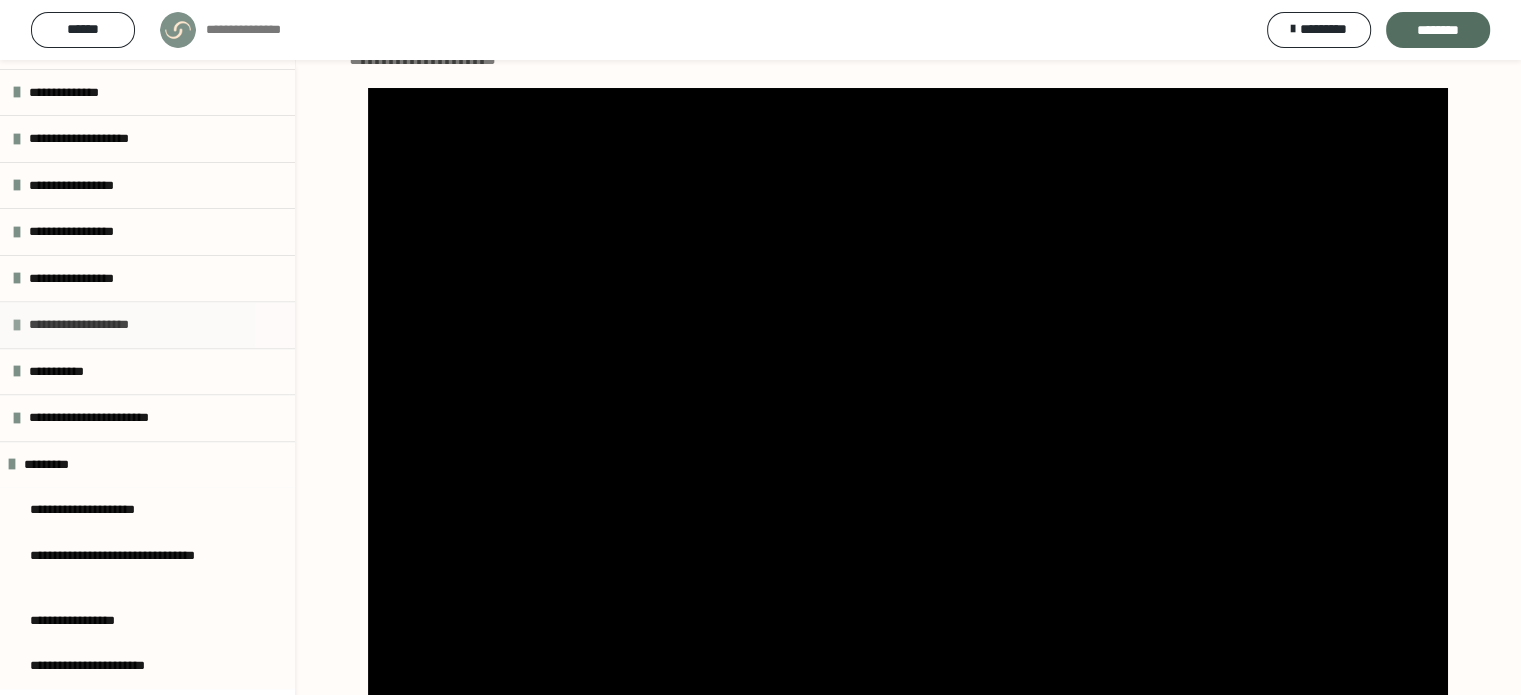 scroll, scrollTop: 726, scrollLeft: 0, axis: vertical 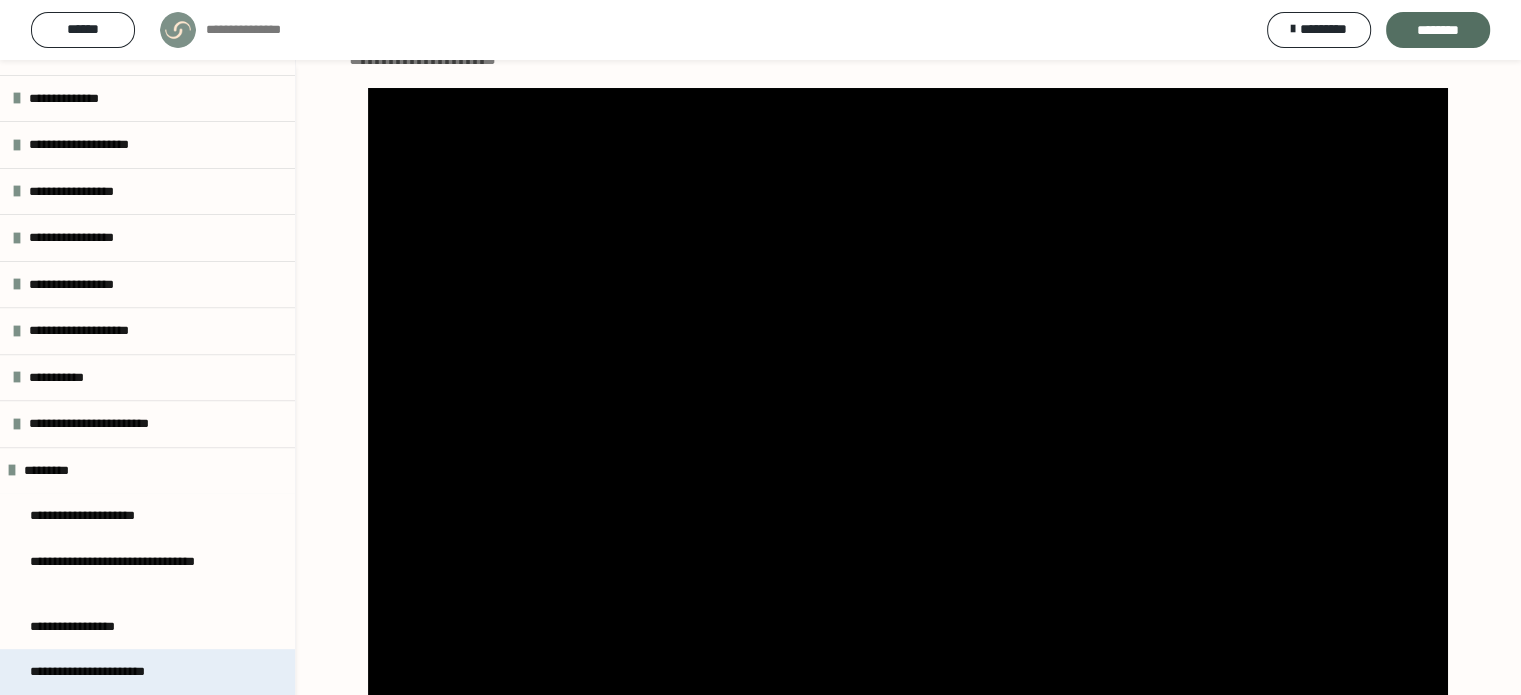click on "**********" at bounding box center [112, 672] 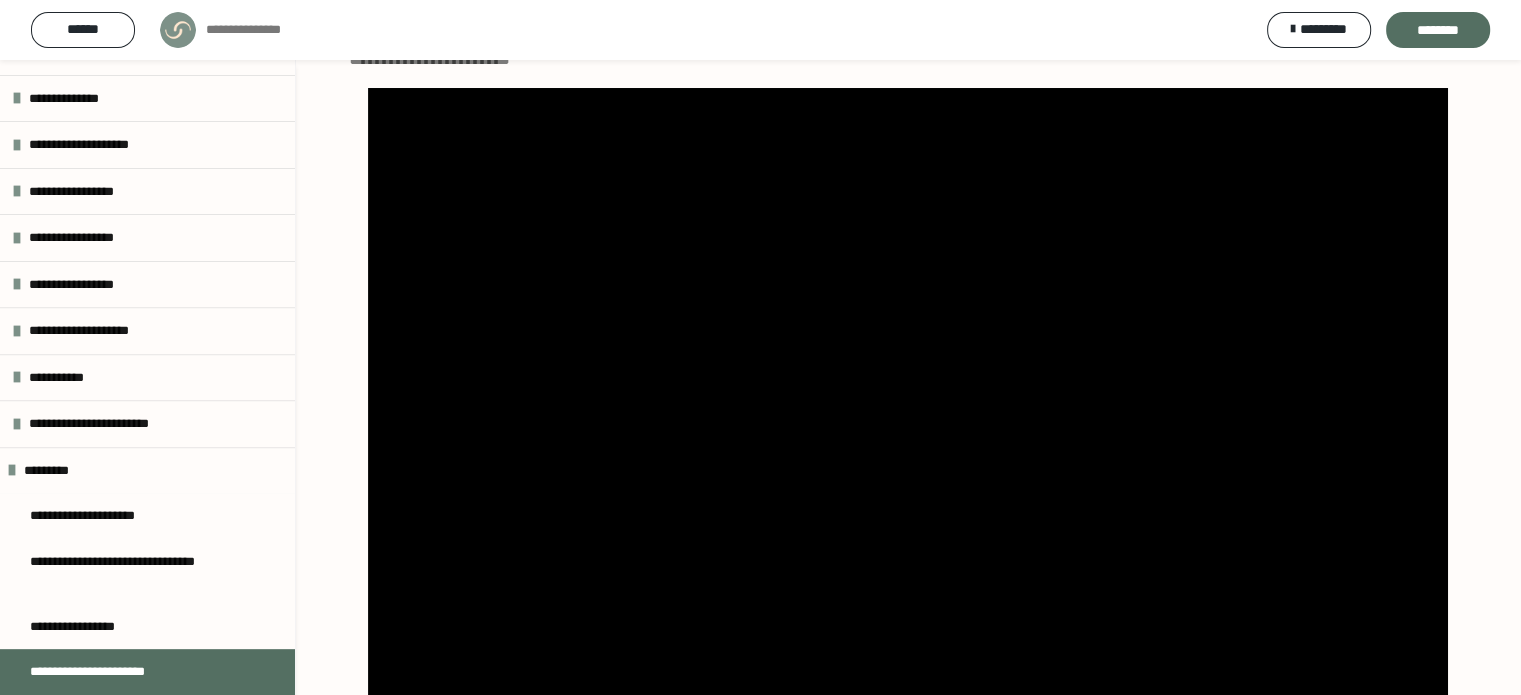 scroll, scrollTop: 60, scrollLeft: 0, axis: vertical 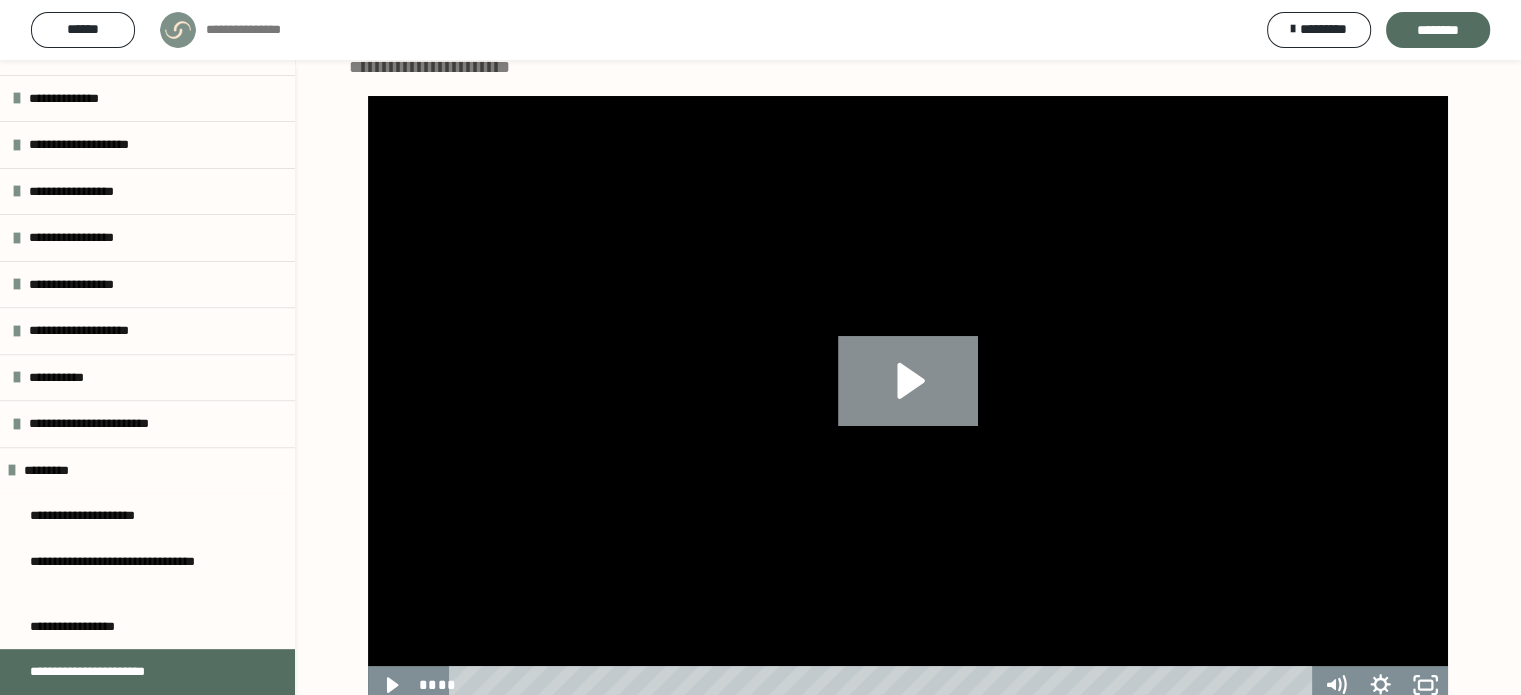 click 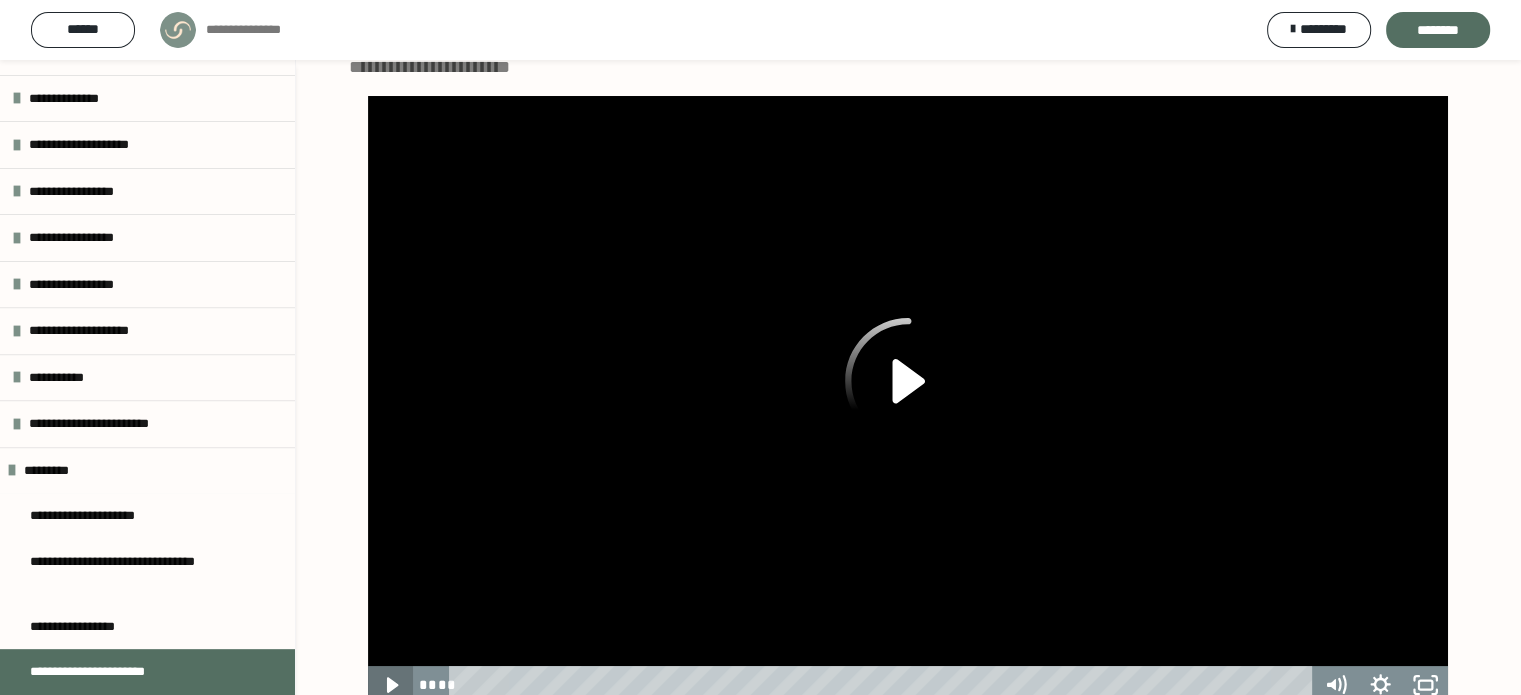click 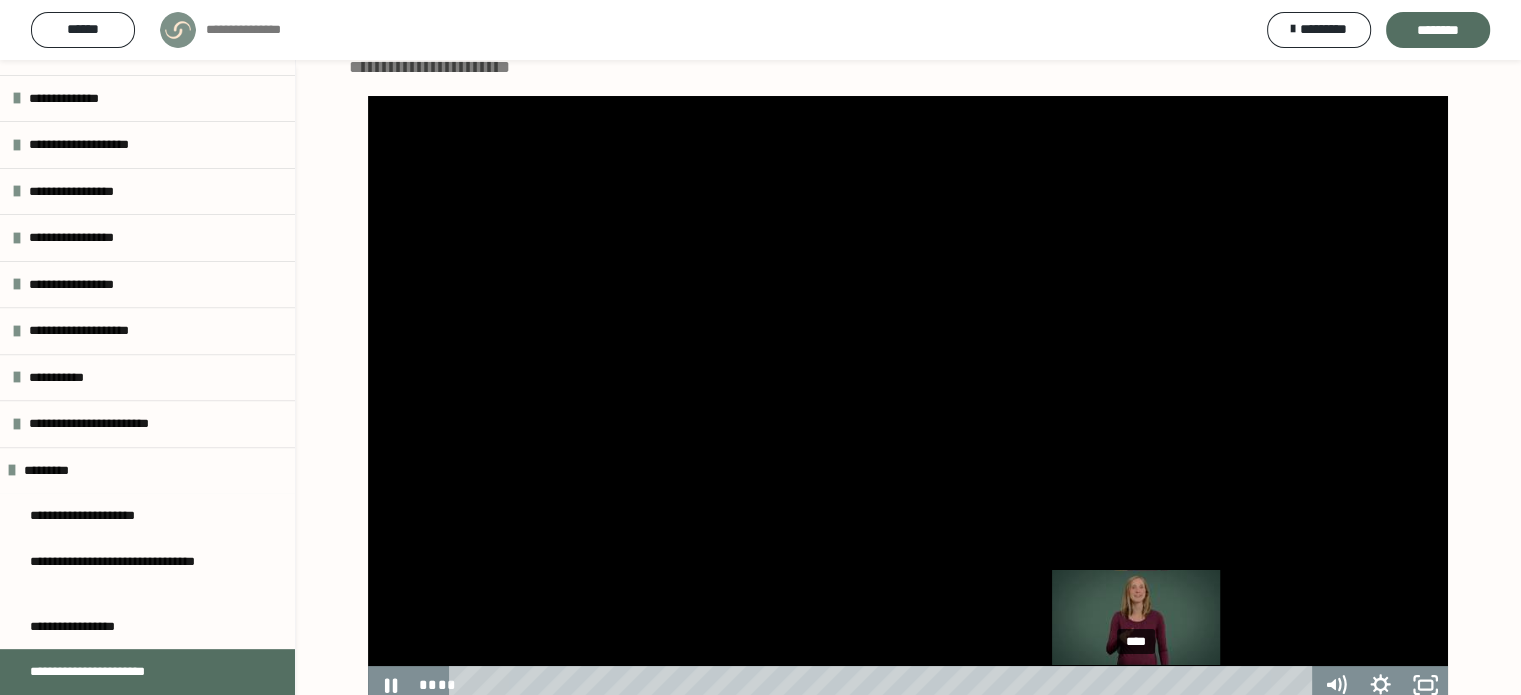 scroll, scrollTop: 68, scrollLeft: 0, axis: vertical 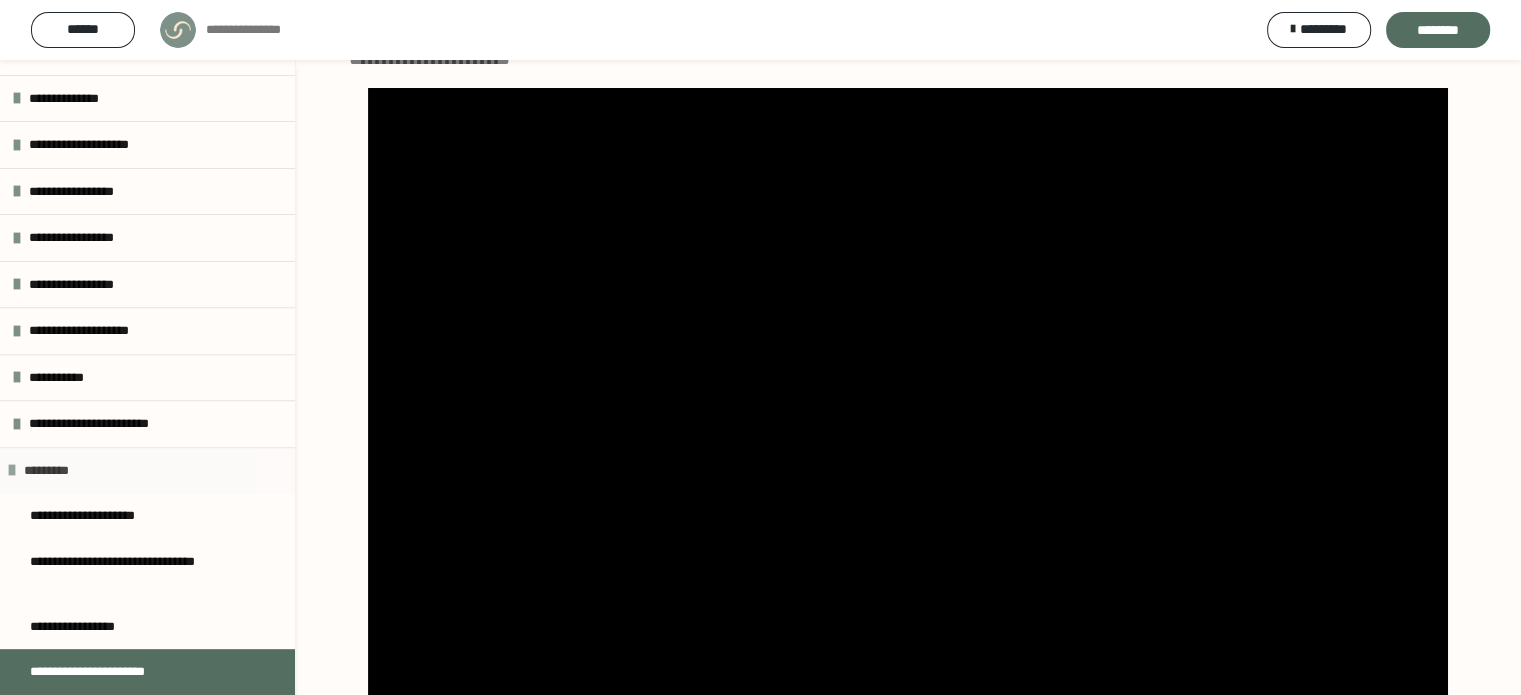 click at bounding box center [12, 470] 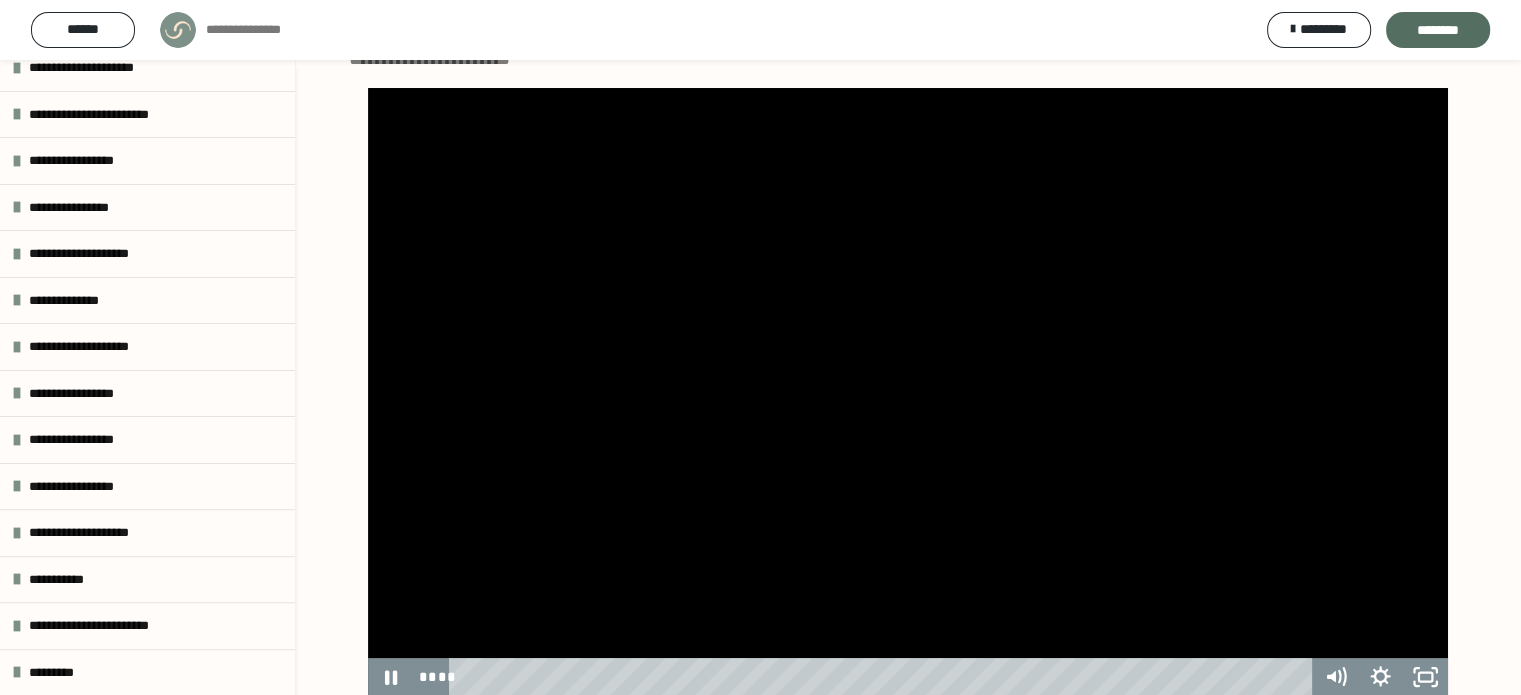 click at bounding box center [908, 392] 